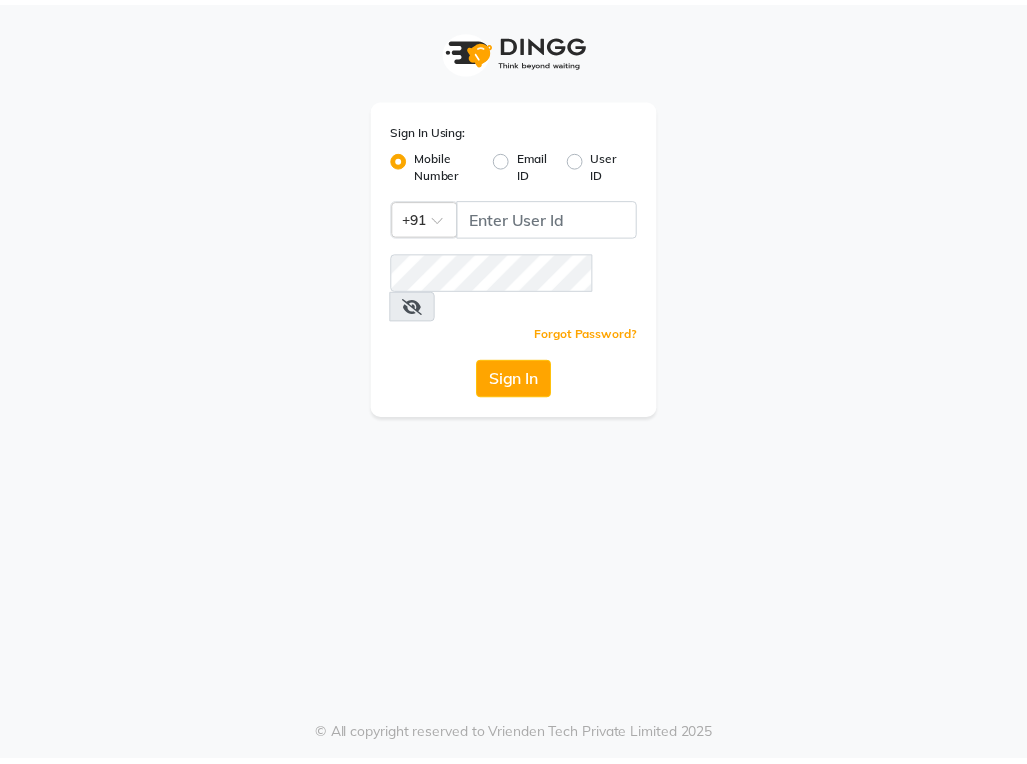 scroll, scrollTop: 0, scrollLeft: 0, axis: both 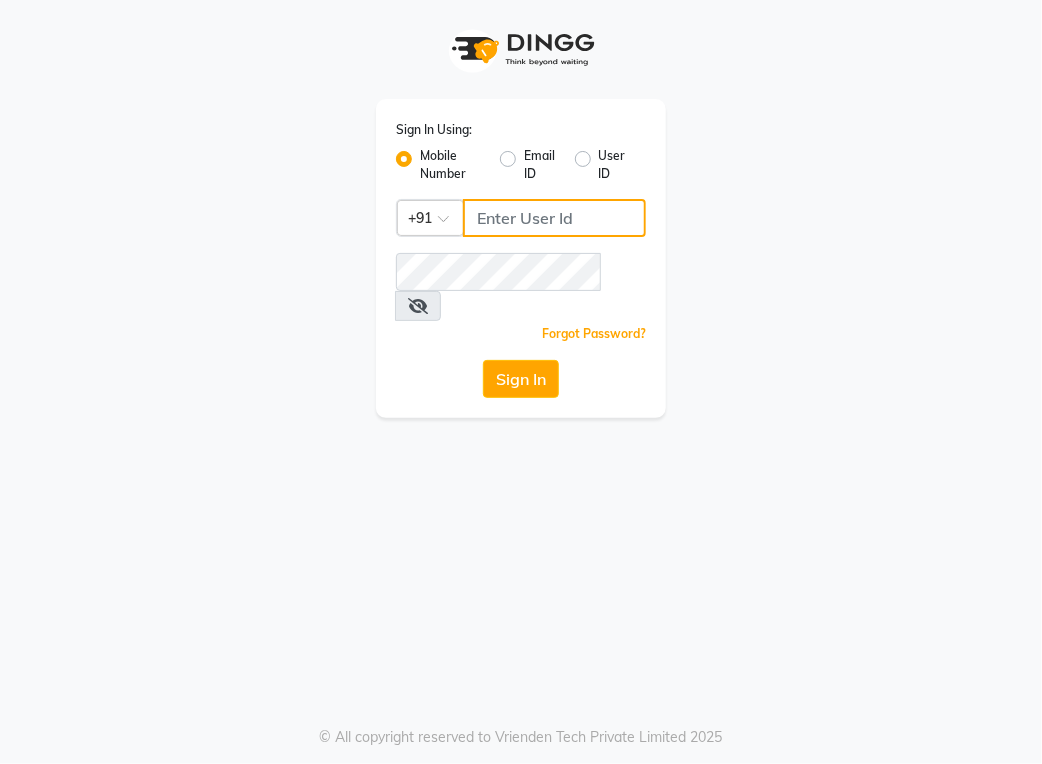 type on "[PHONE]" 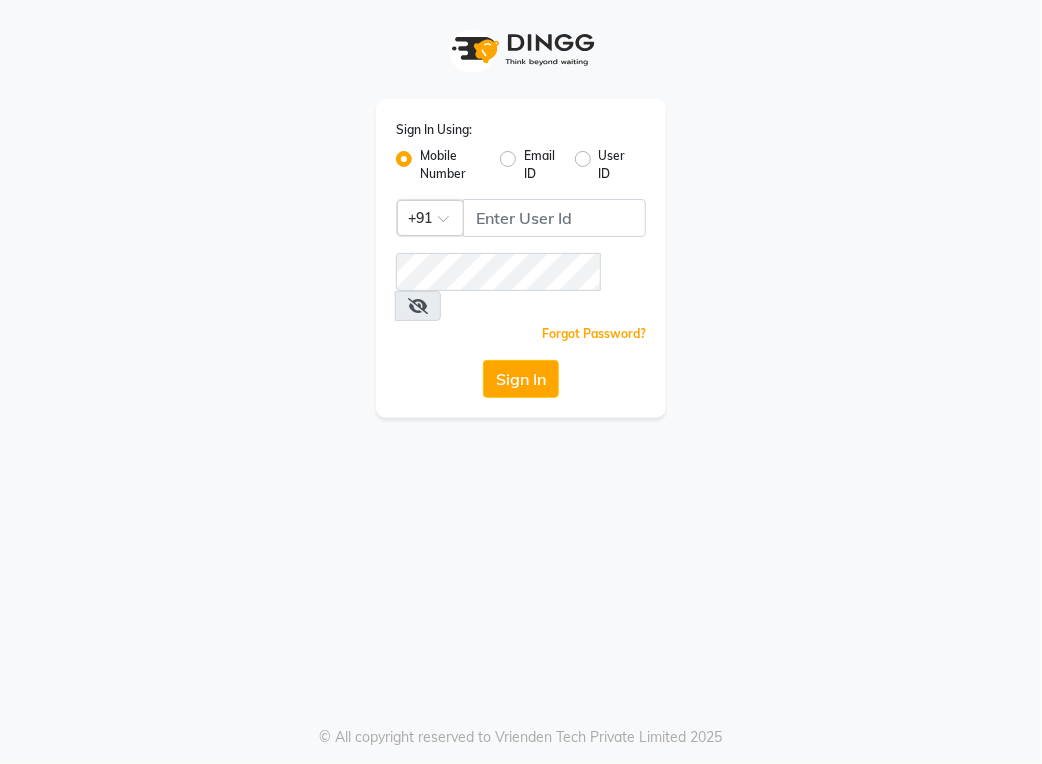 click on "Sign In" 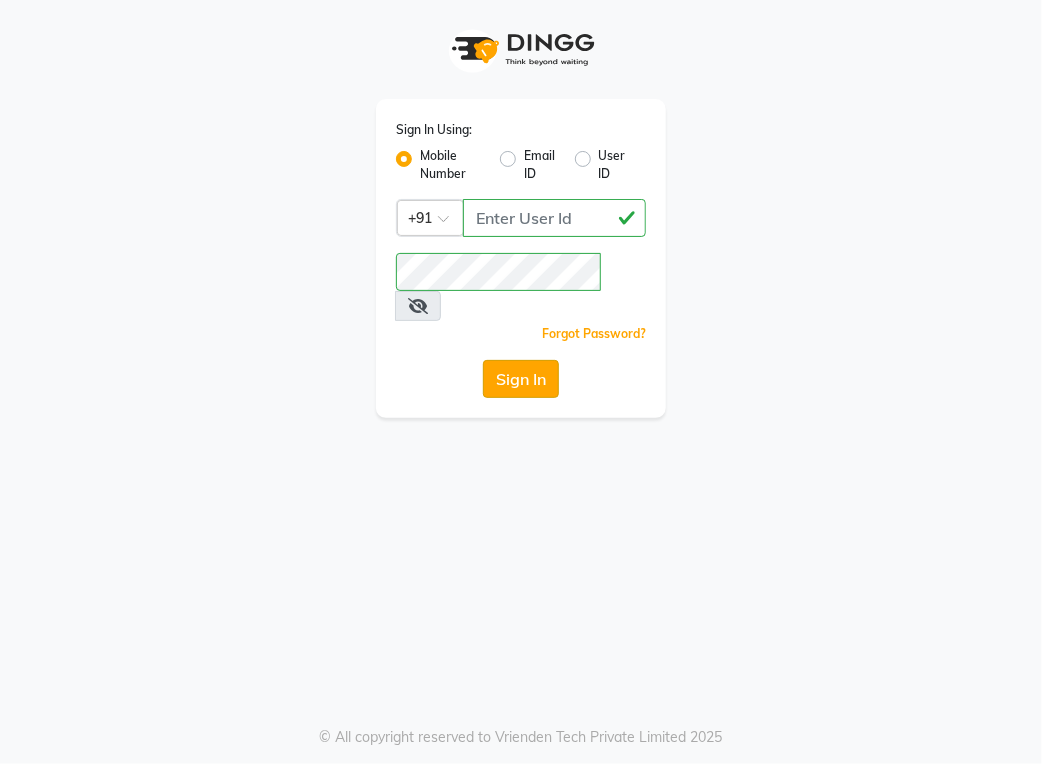 click on "Sign In" 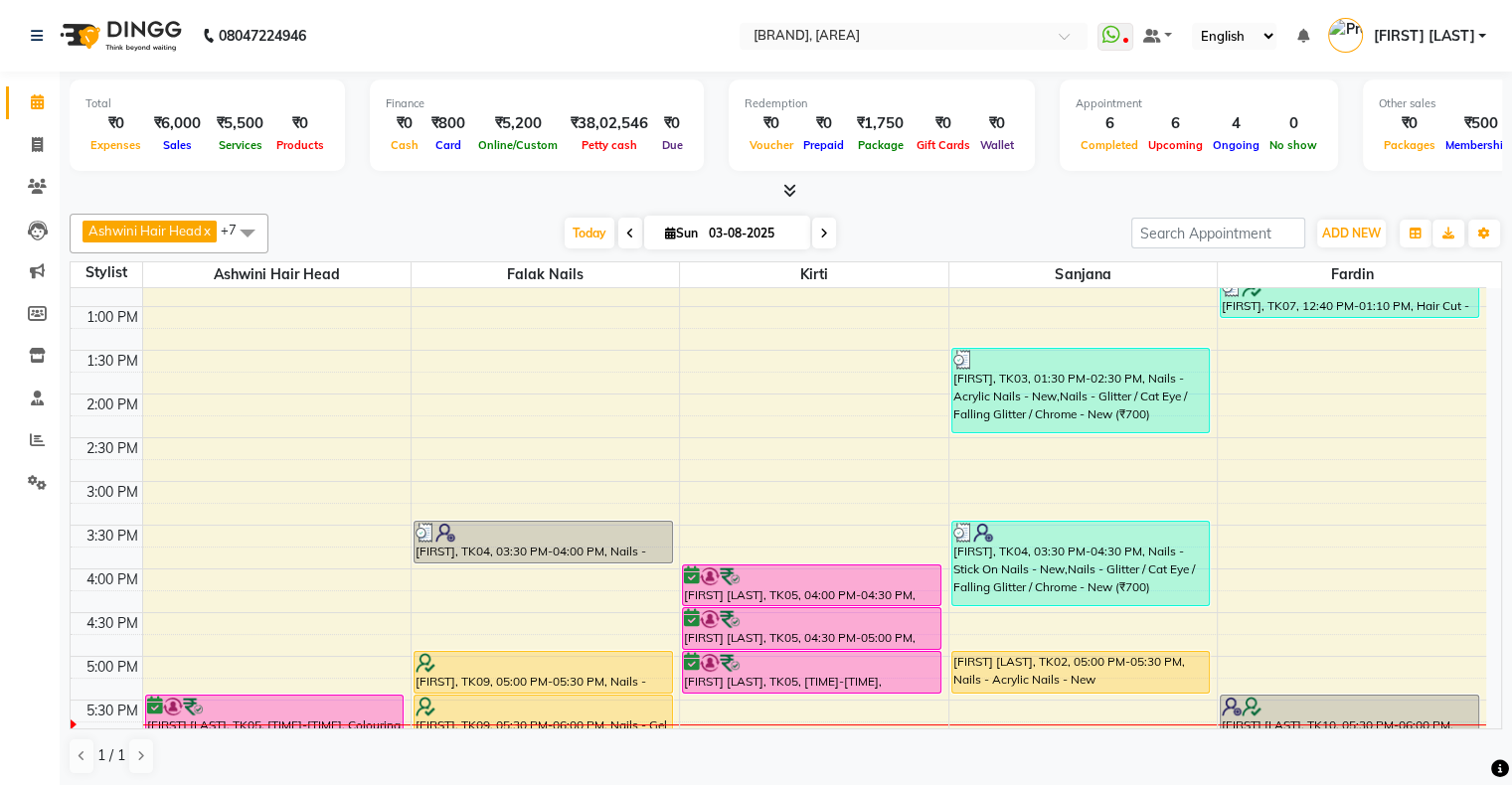 scroll, scrollTop: 298, scrollLeft: 0, axis: vertical 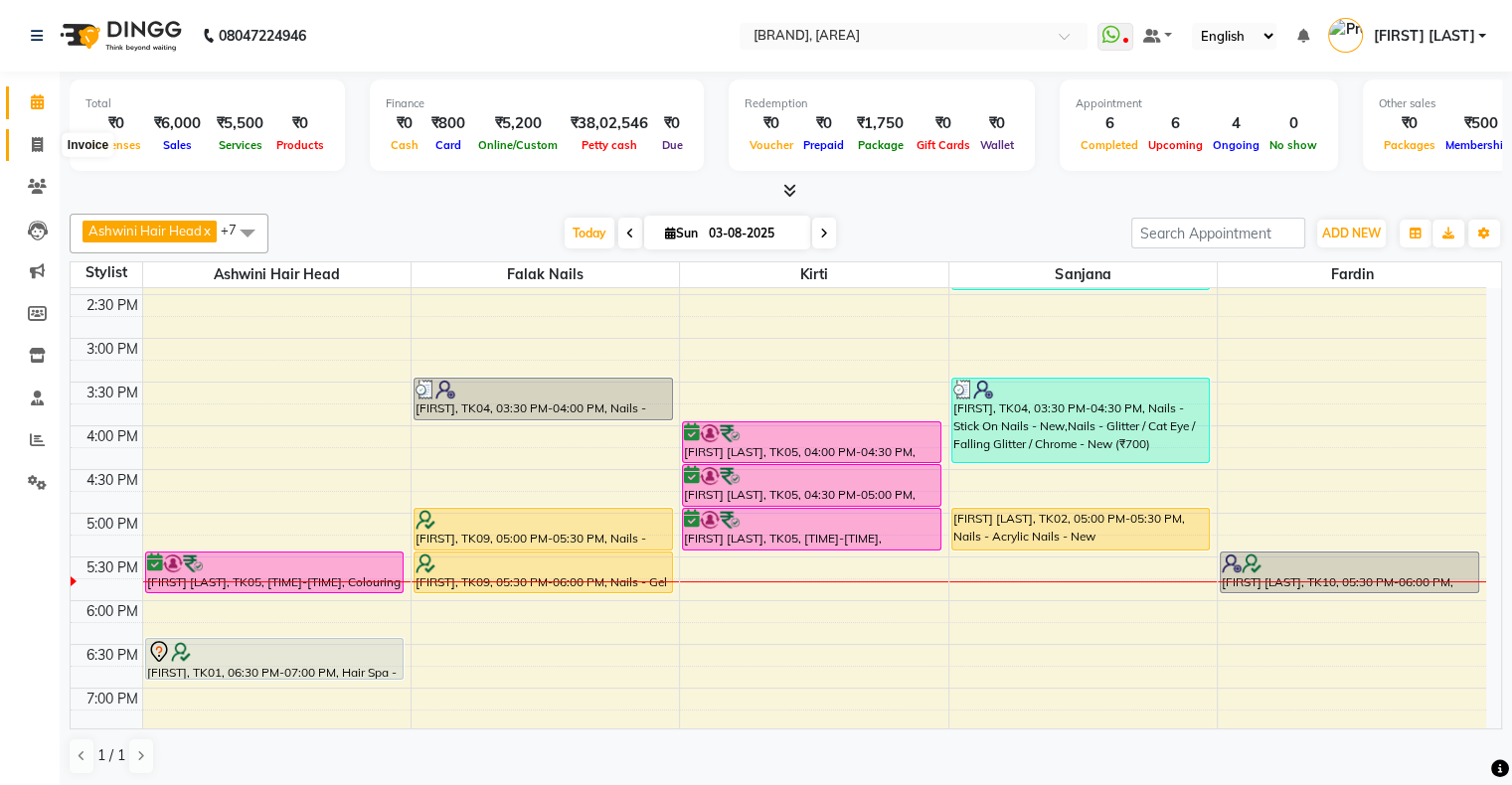 click 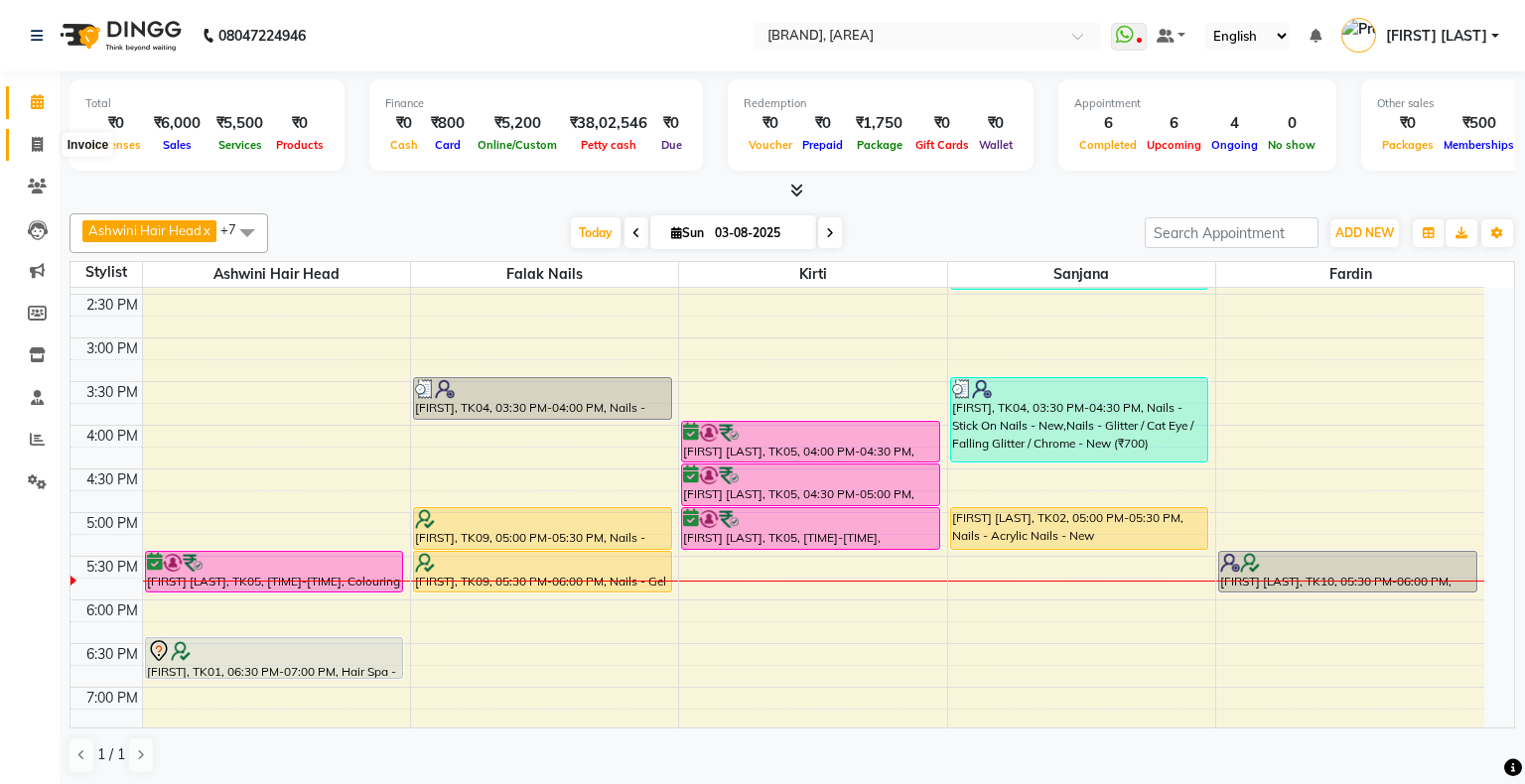 select on "4073" 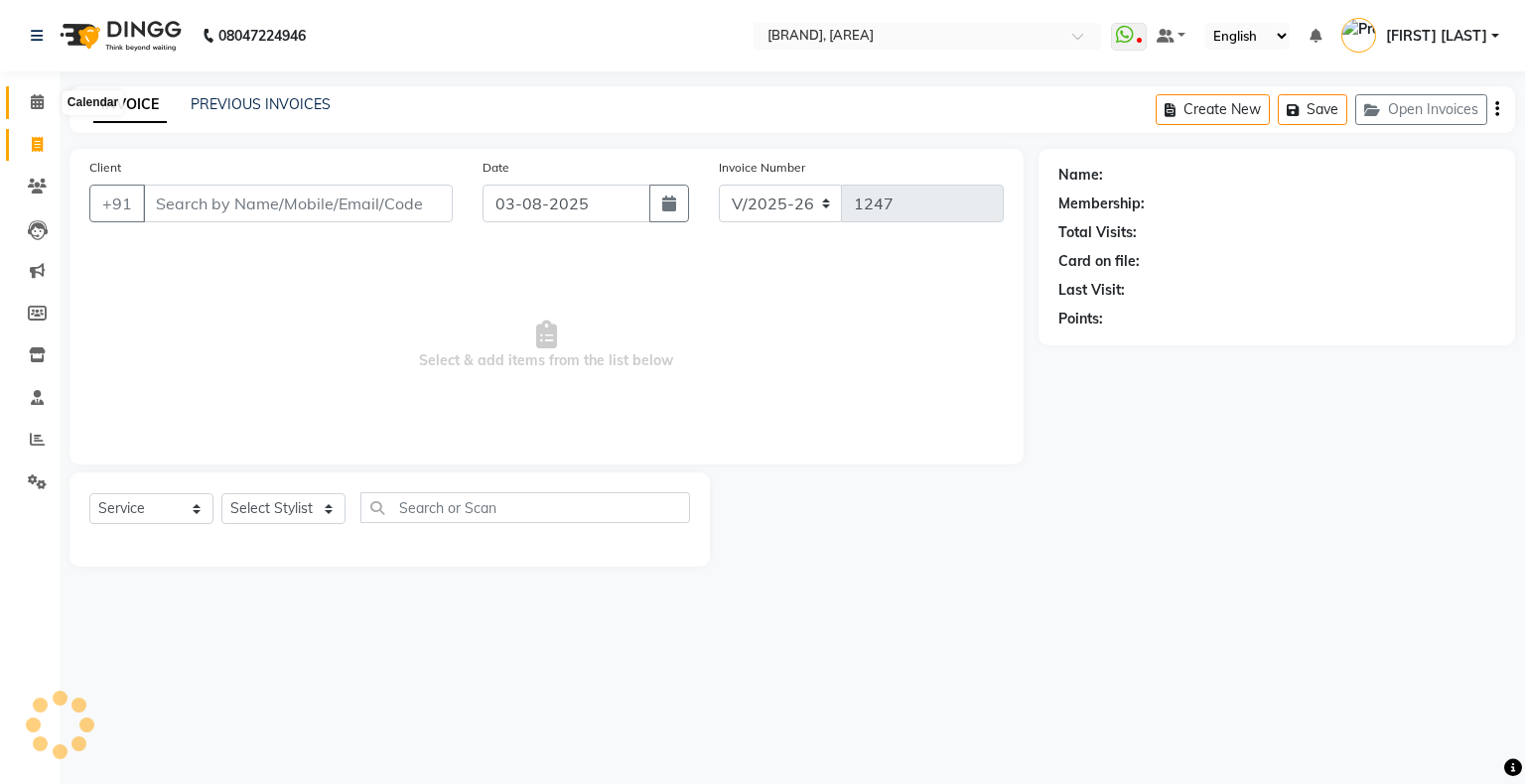 click 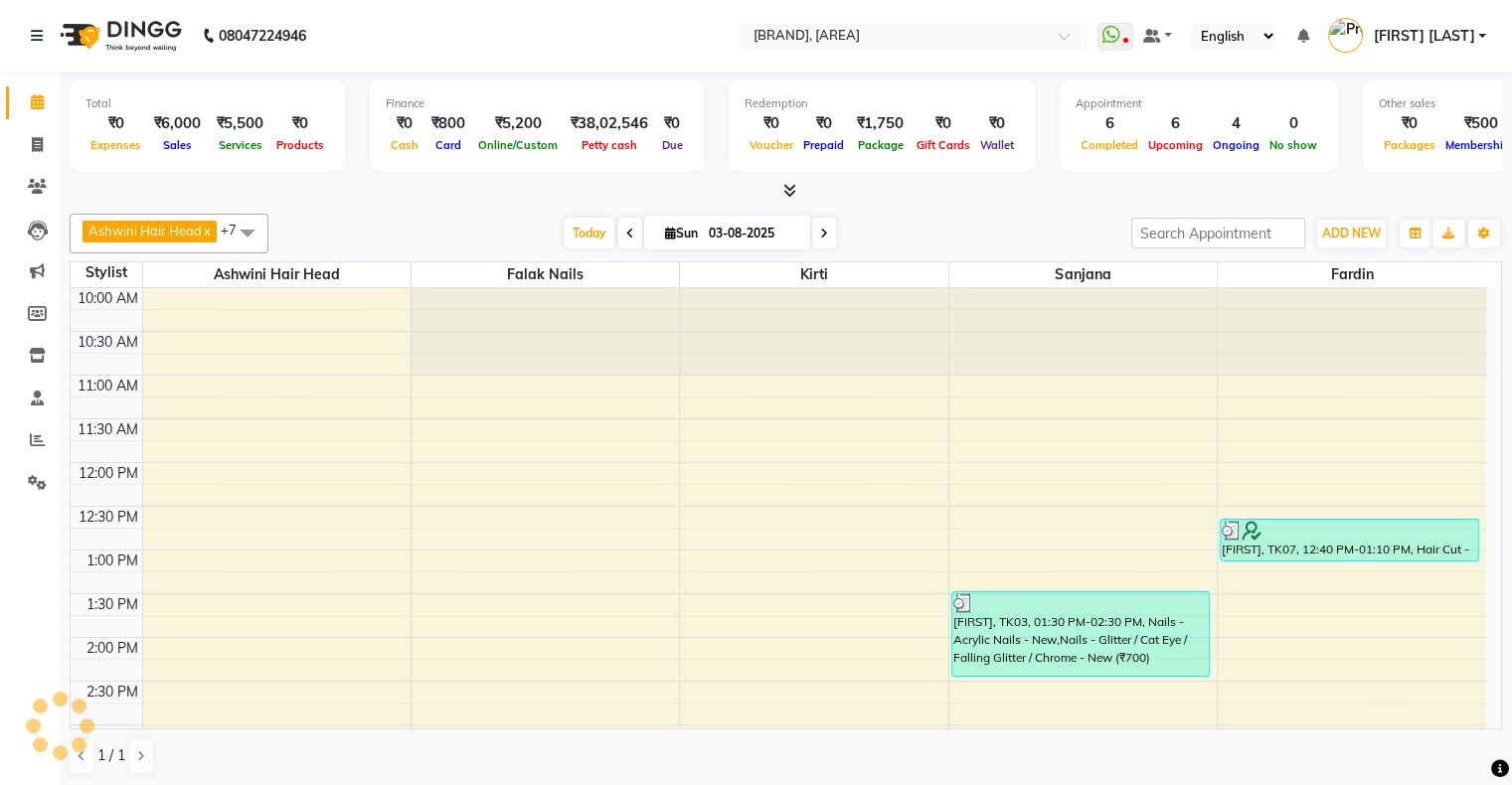 scroll, scrollTop: 0, scrollLeft: 0, axis: both 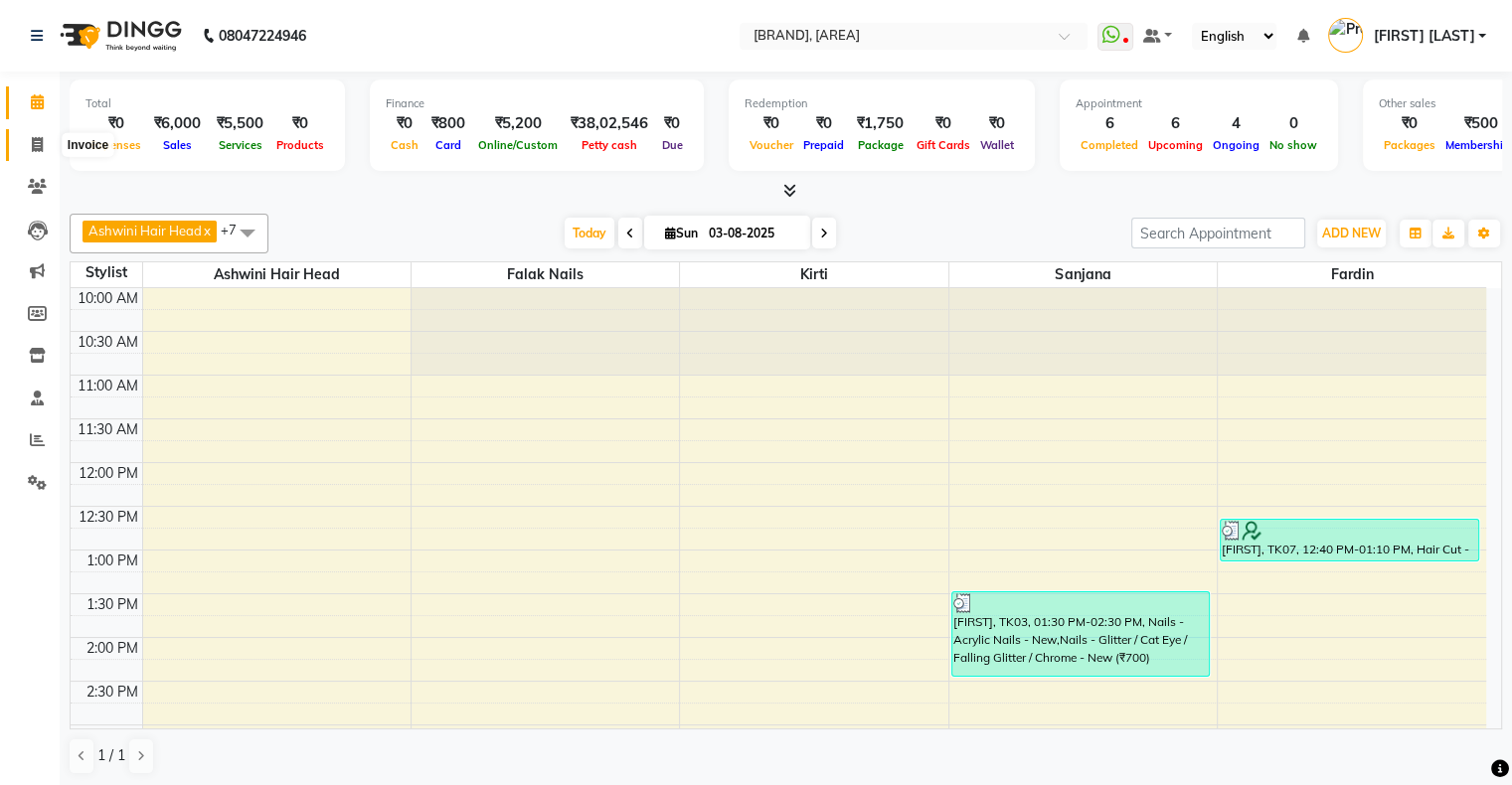 click 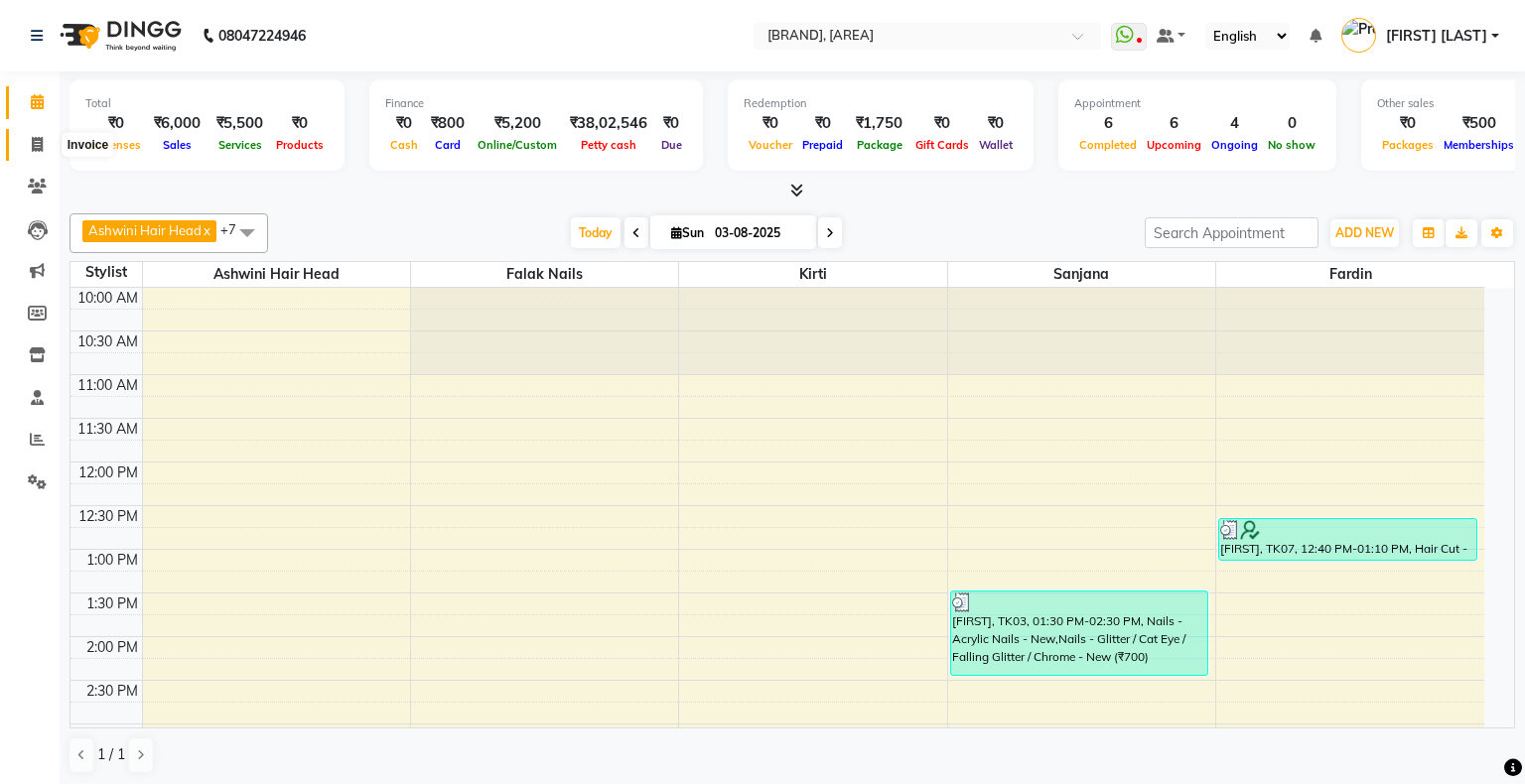 select on "4073" 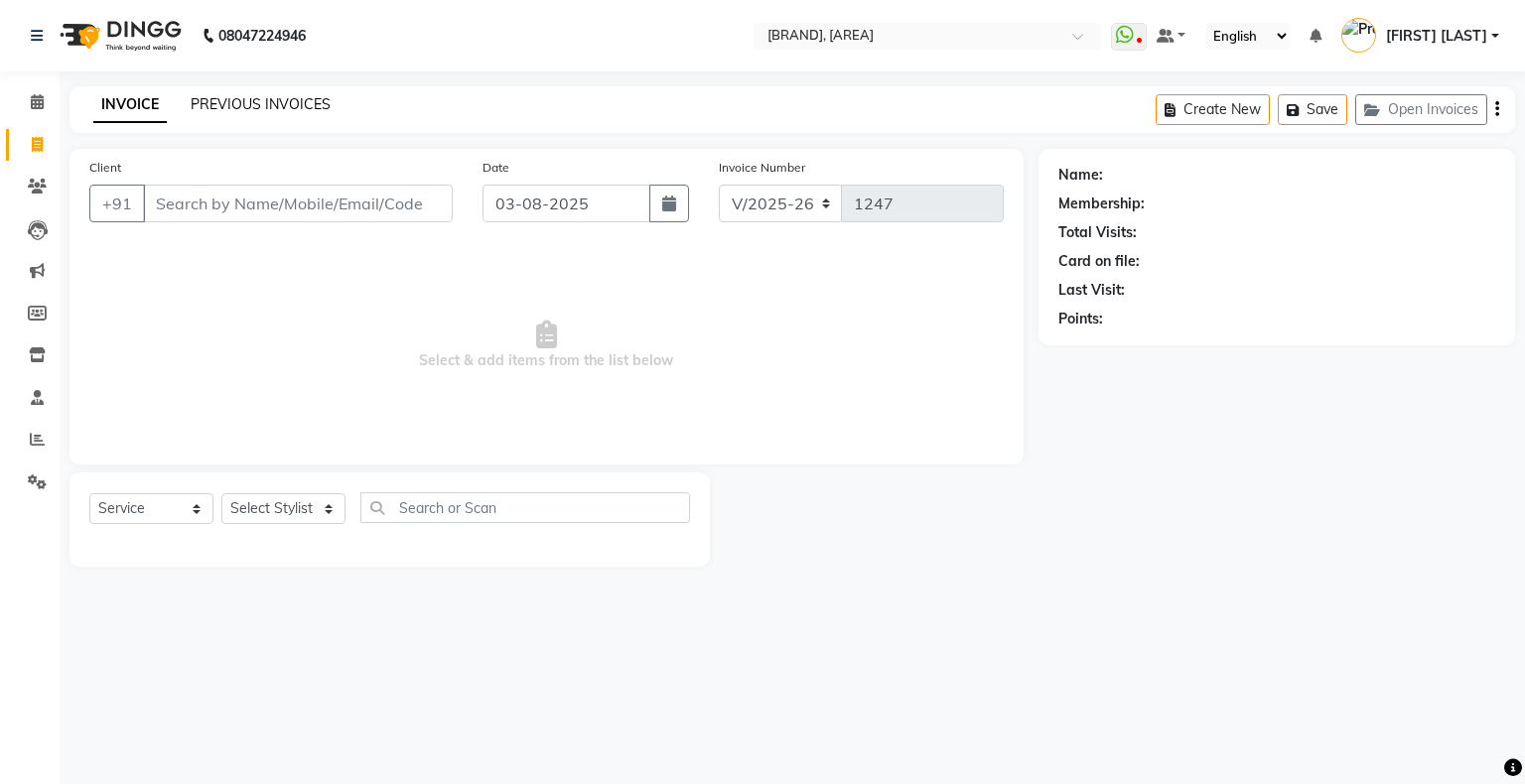 click on "PREVIOUS INVOICES" 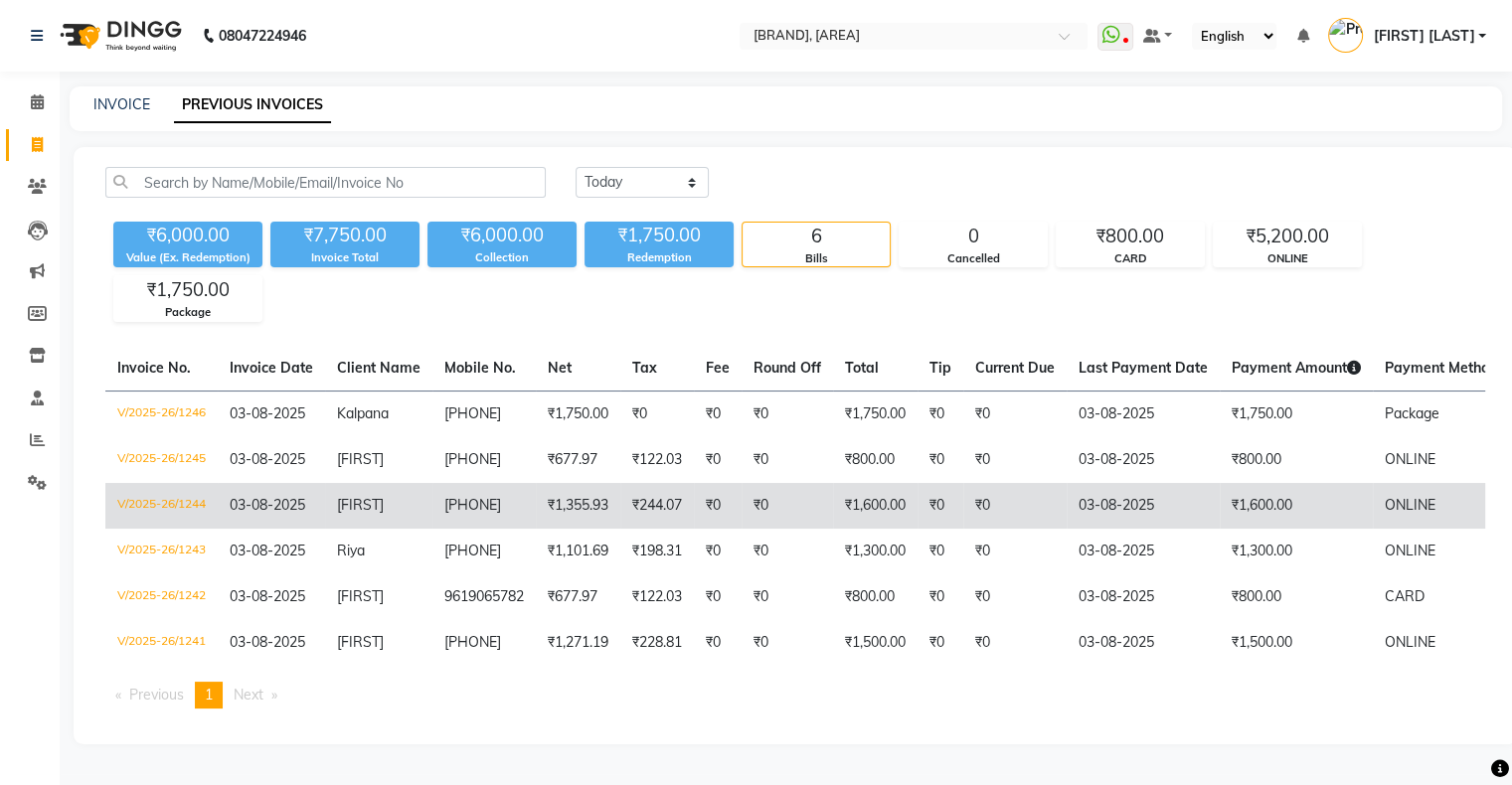 scroll, scrollTop: 4, scrollLeft: 0, axis: vertical 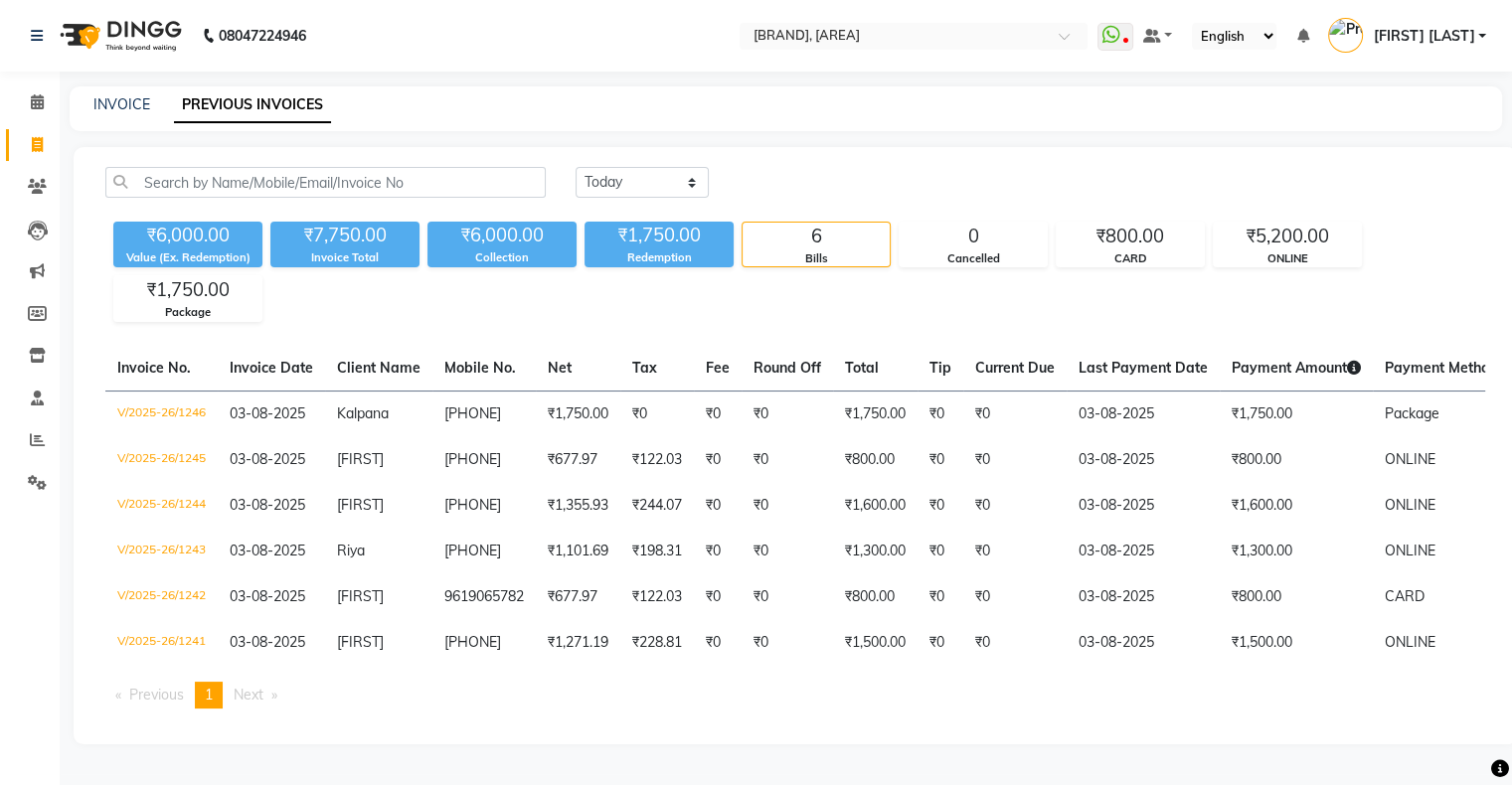 click on "INVOICE PREVIOUS INVOICES" 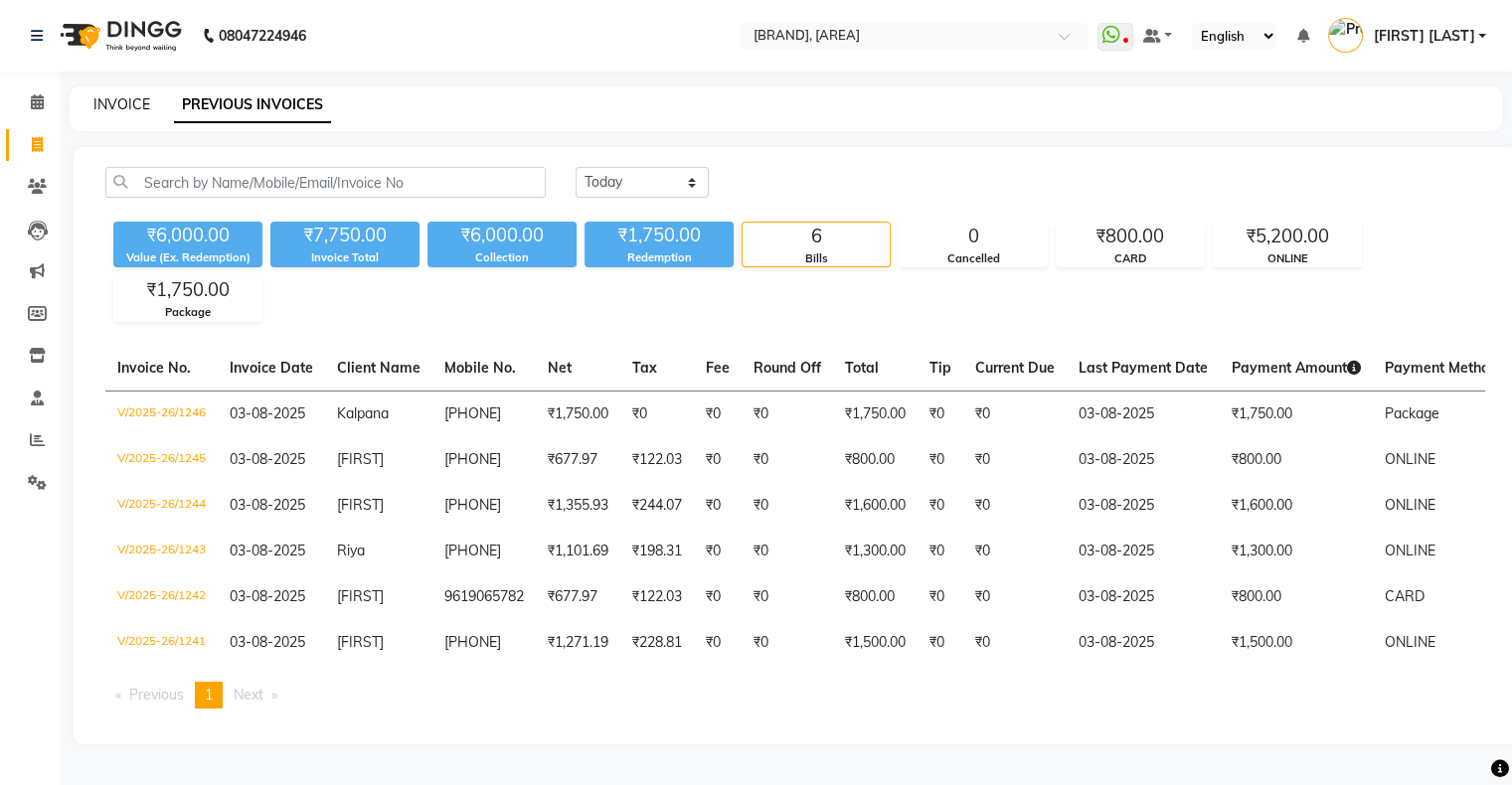 click on "INVOICE" 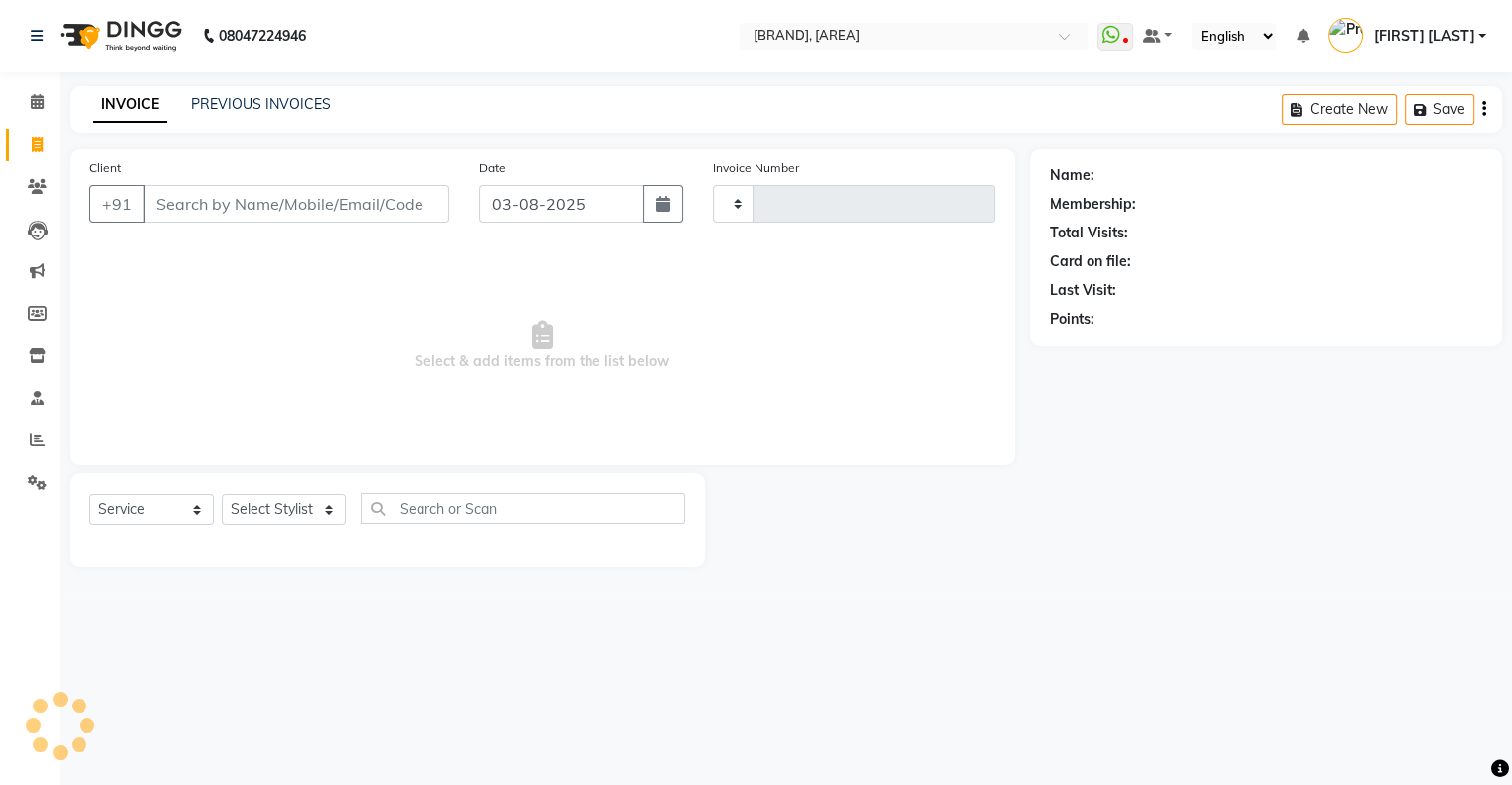 scroll, scrollTop: 0, scrollLeft: 0, axis: both 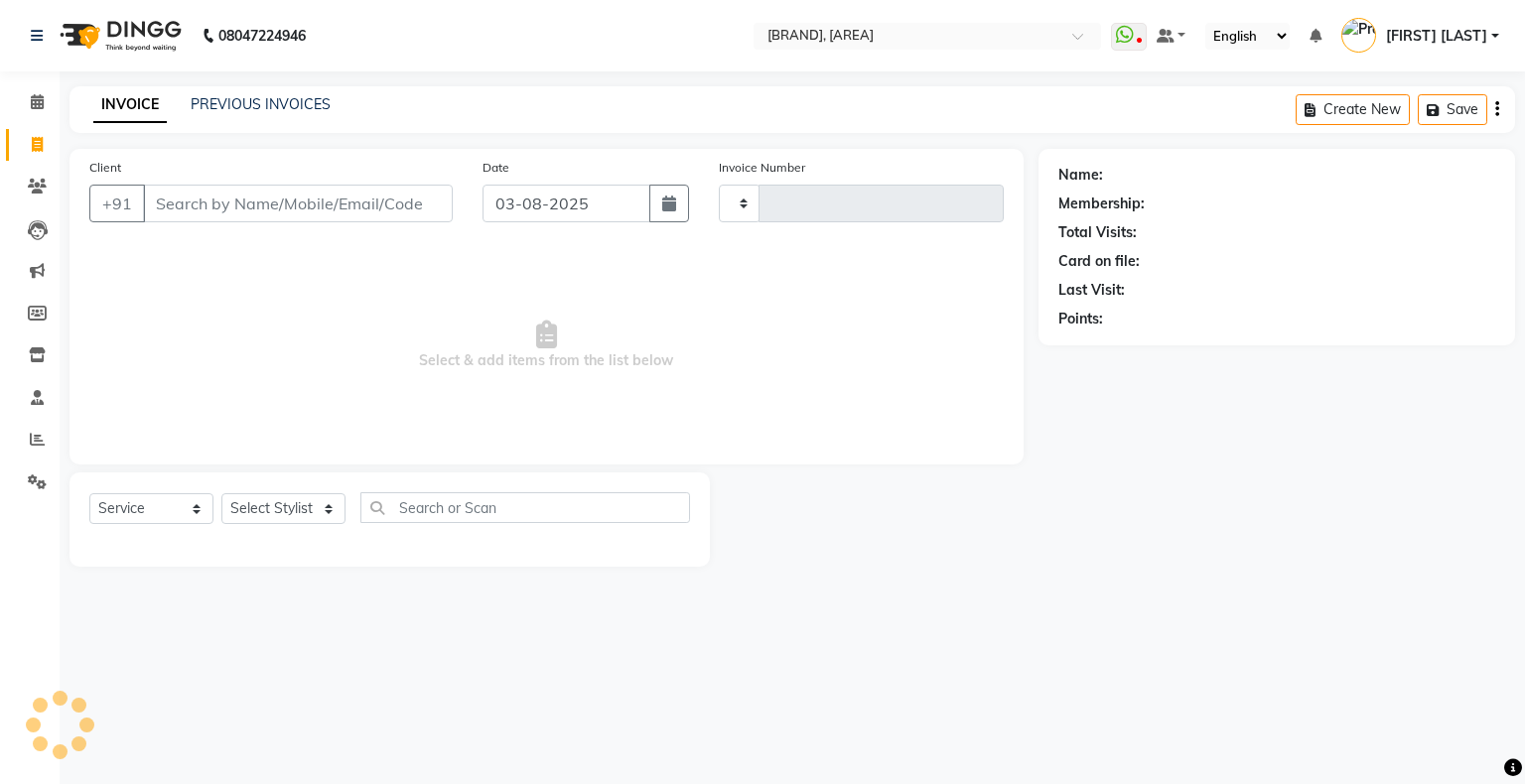 type on "1247" 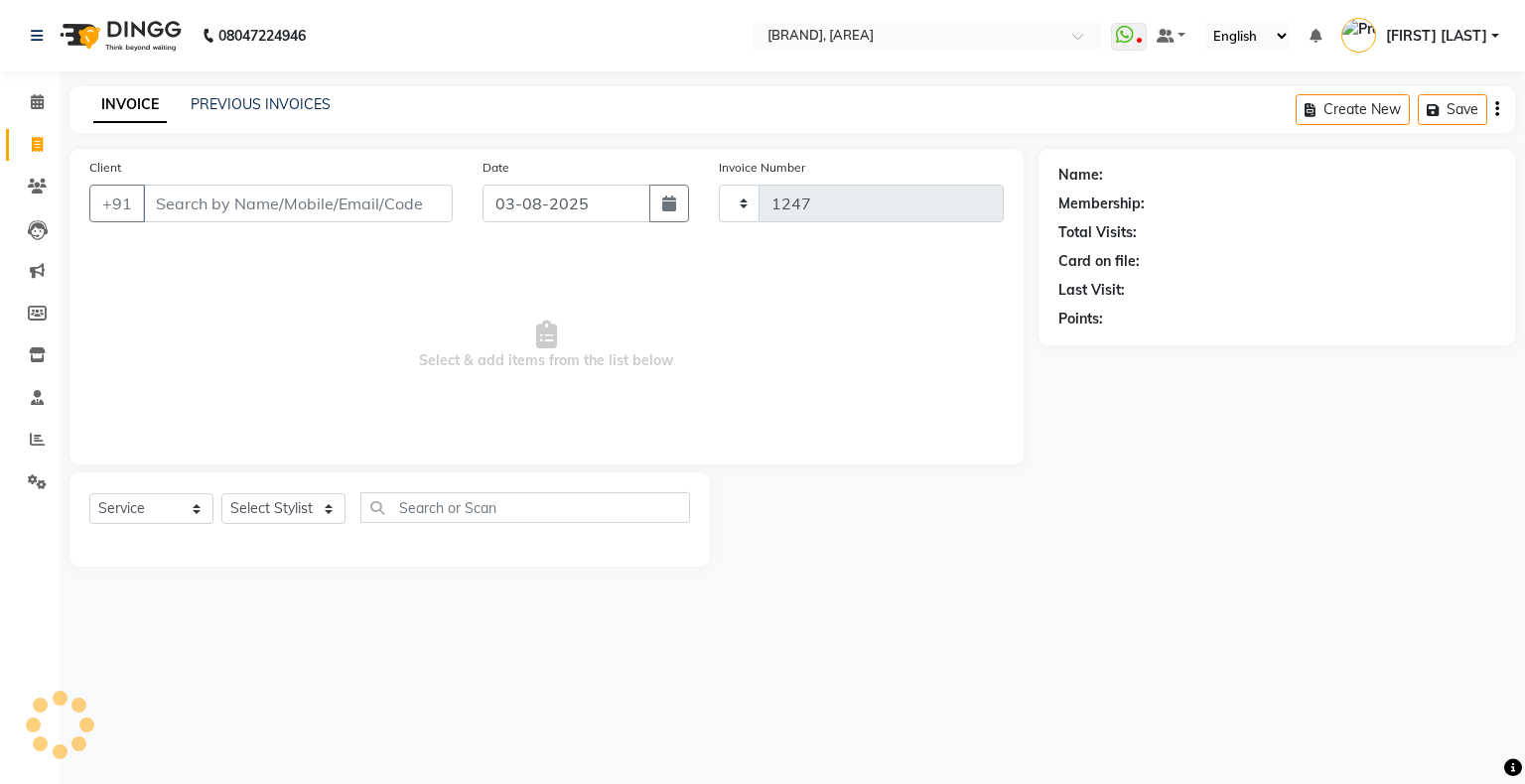 select on "4073" 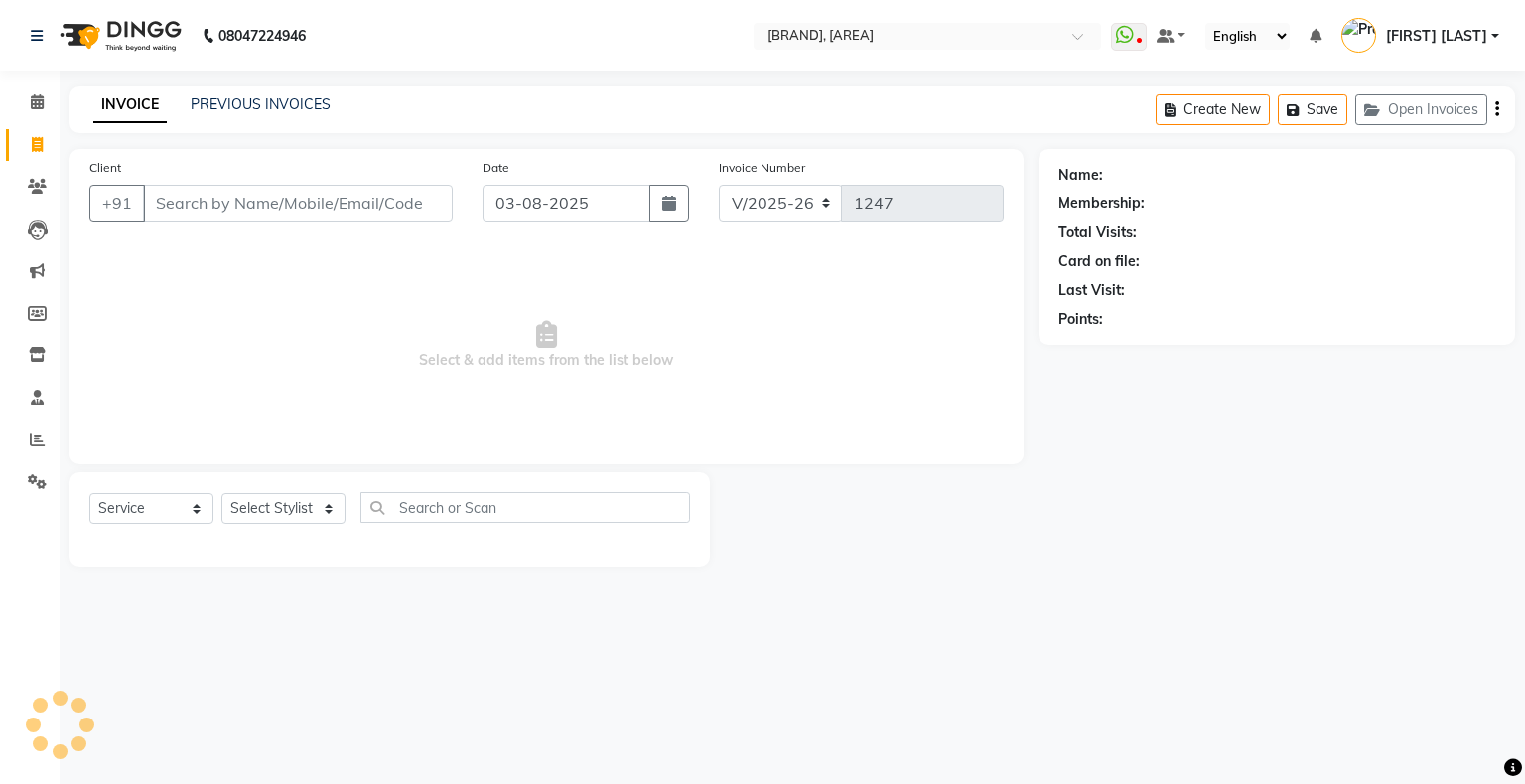 click on "Client +91" 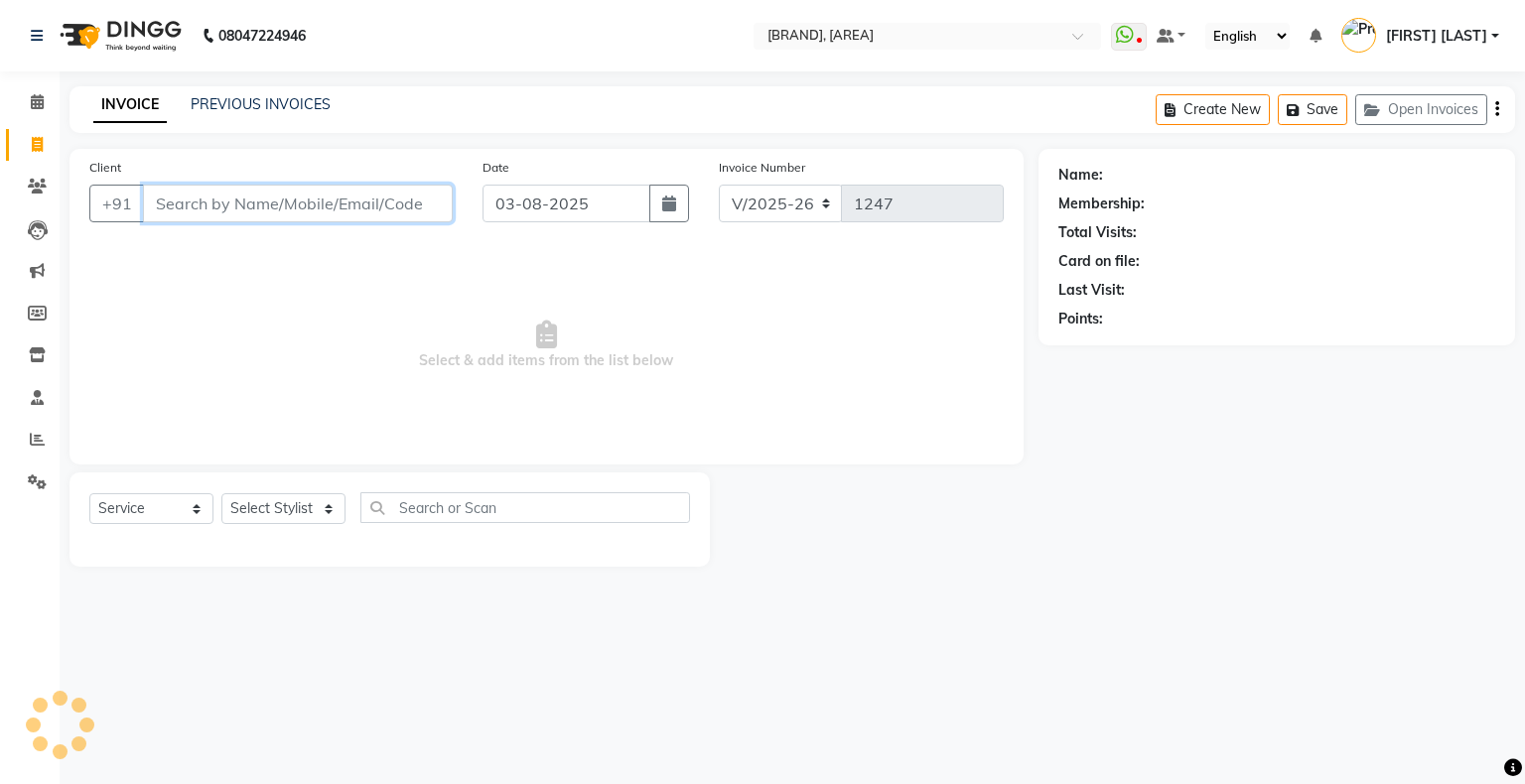 click on "Client" at bounding box center (298, 203) 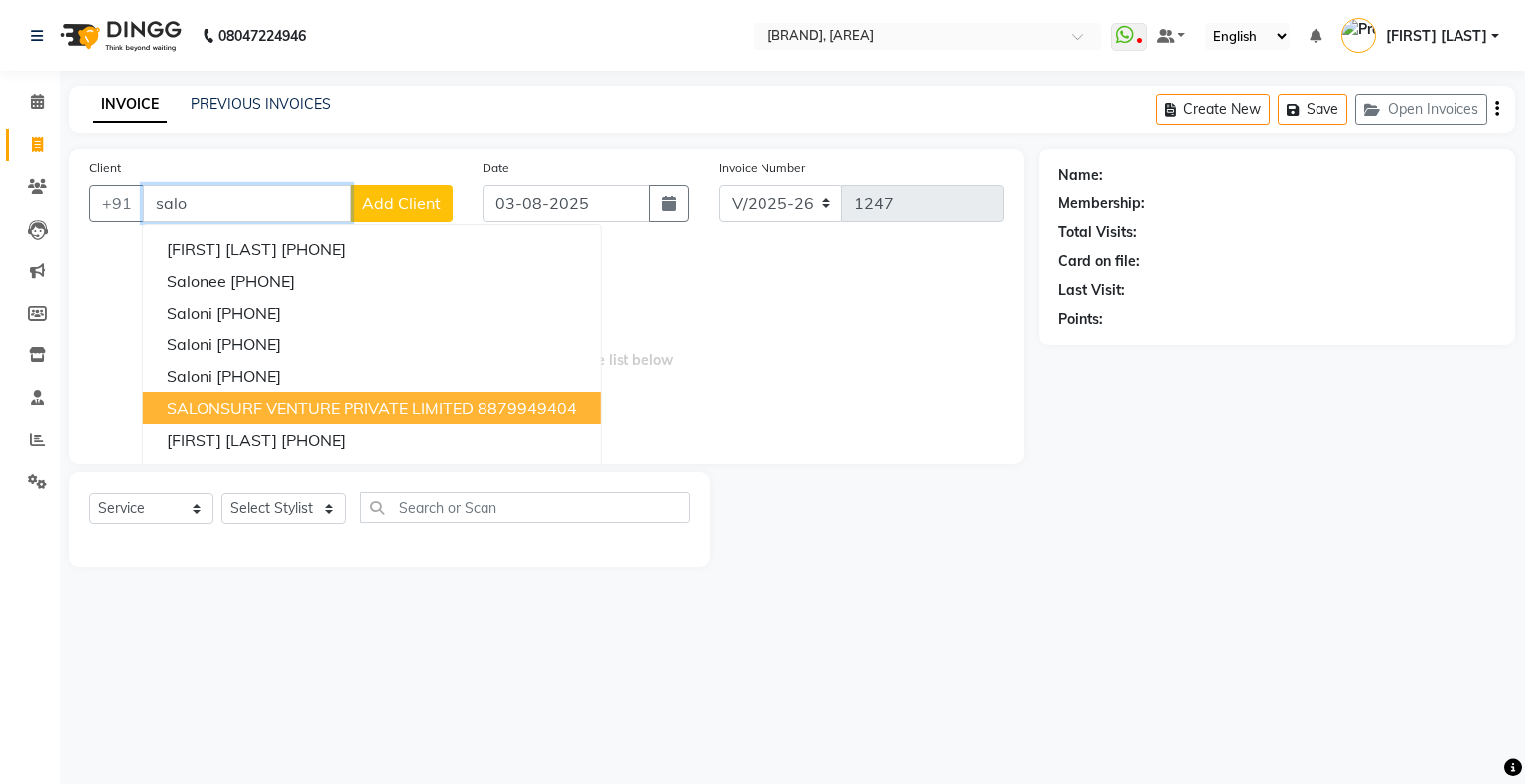 click on "[BRAND] [PHONE]" at bounding box center [371, 408] 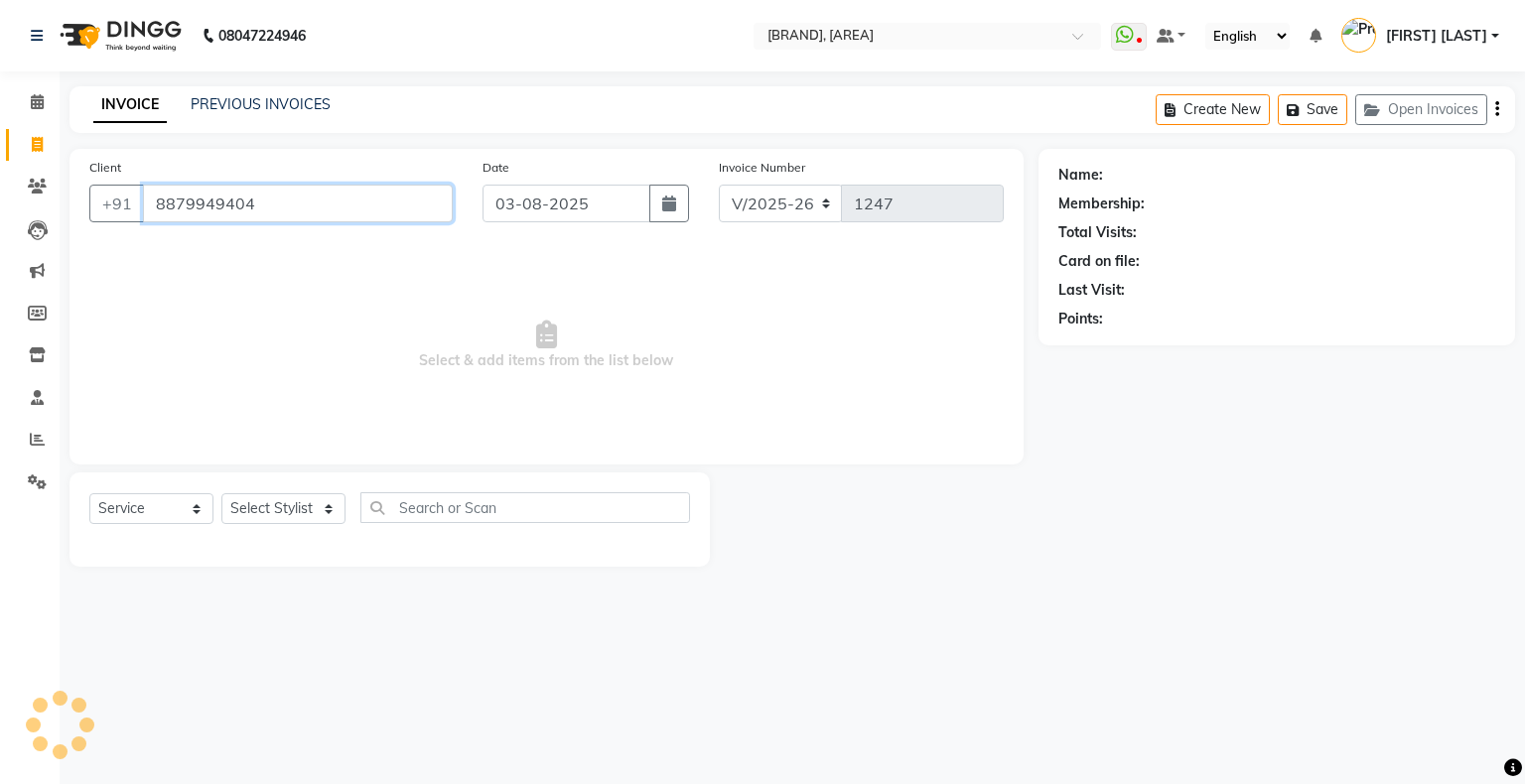 type on "8879949404" 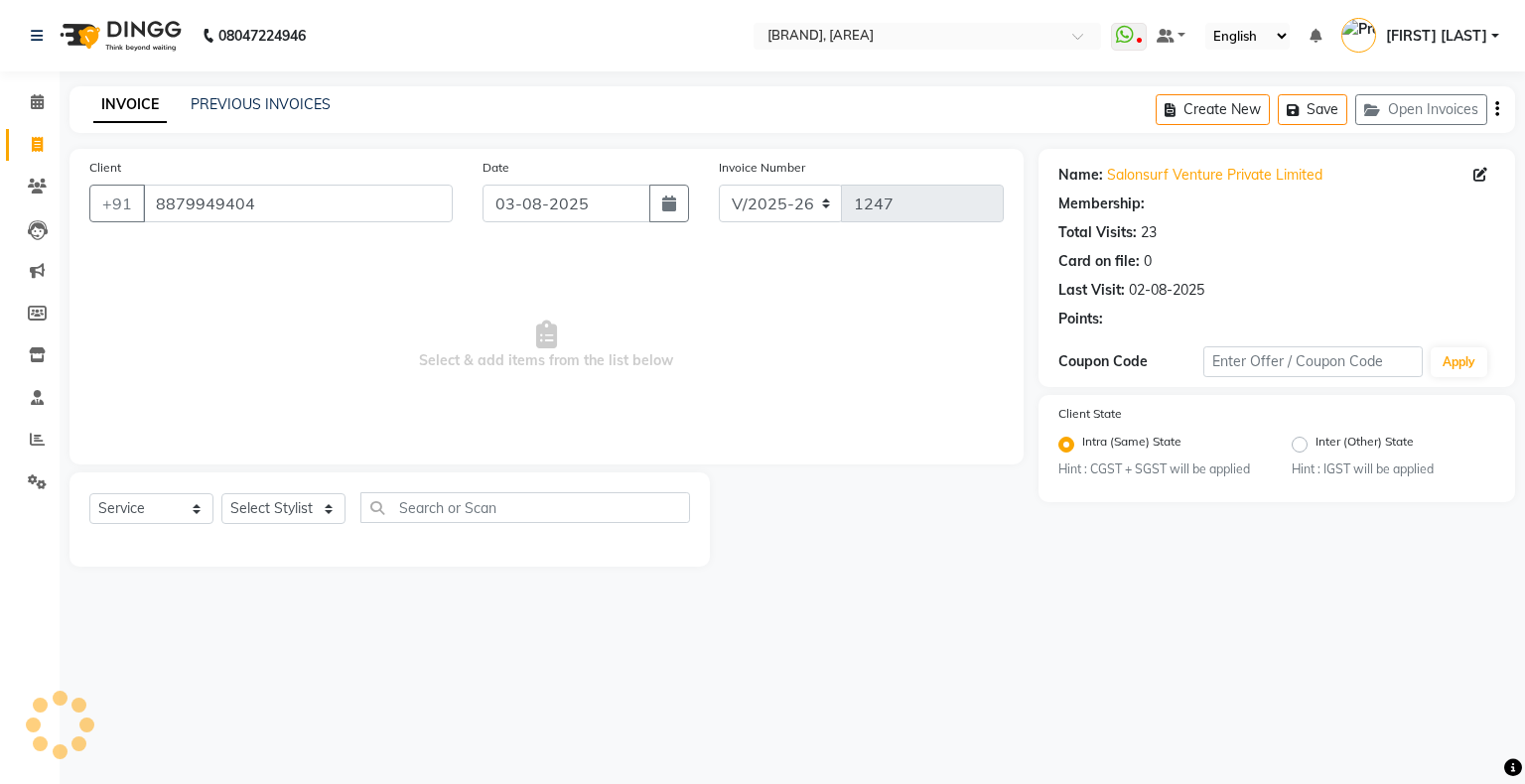 radio on "false" 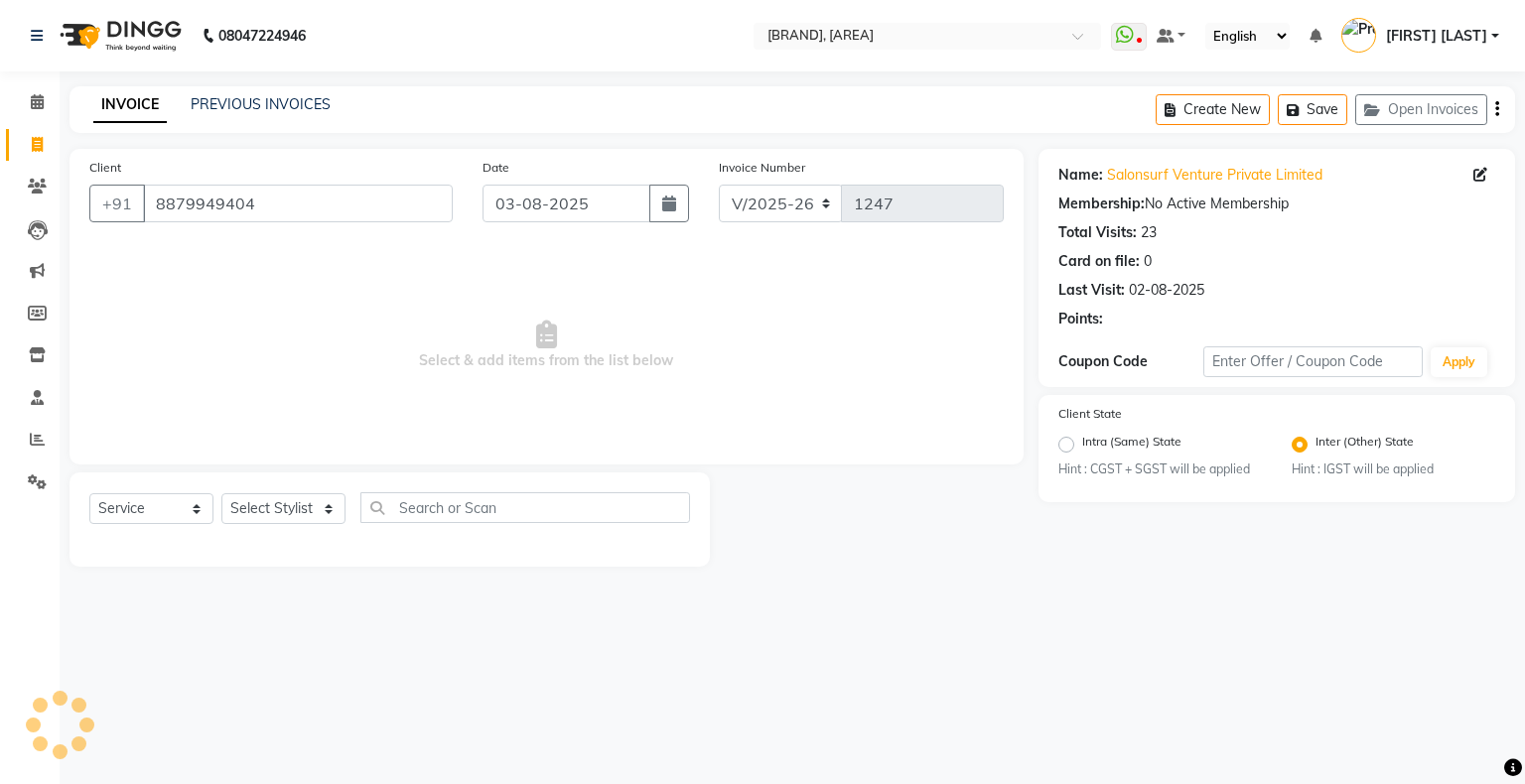 click on "Select Service Product Membership Package Voucher Prepaid Gift Card Select Stylist [FIRST] [LAST] [FIRST] [LAST] [FIRST] [LAST] [FIRST] [LAST] [FIRST] [LAST] [FIRST] [LAST] [FIRST] [LAST] [FIRST] [LAST] [FIRST] [LAST] [FIRST] [LAST] [FIRST] [LAST]" 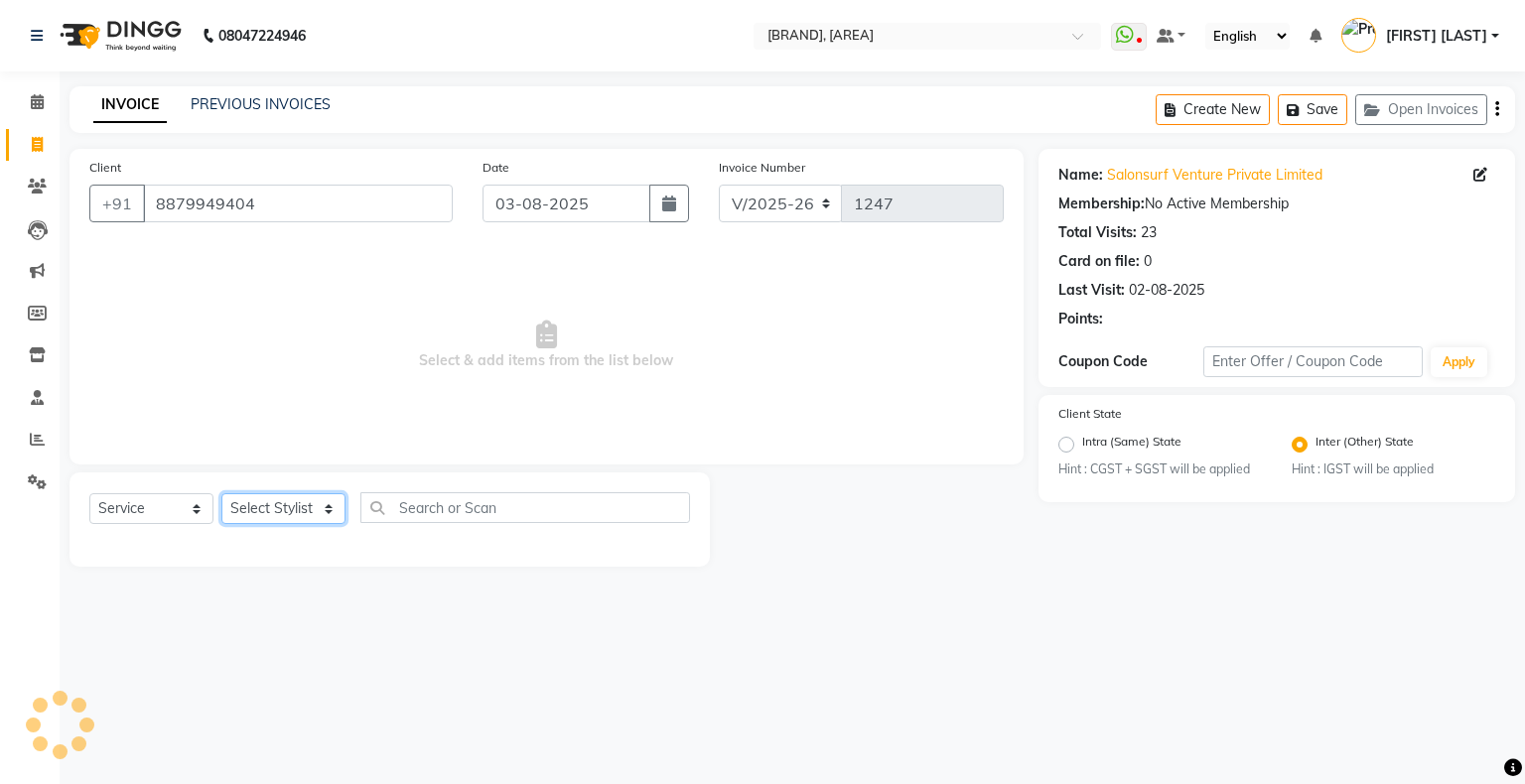 click on "Select Stylist [FIRST] [LAST] [FIRST] [LAST] [FIRST] [LAST] [FIRST] [LAST] [FIRST] [LAST] [FIRST] [LAST] [FIRST] [LAST] [FIRST] [LAST] [FIRST] [LAST] [FIRST] [LAST] [FIRST] [LAST] [FIRST] [LAST] [FIRST] [LAST]" 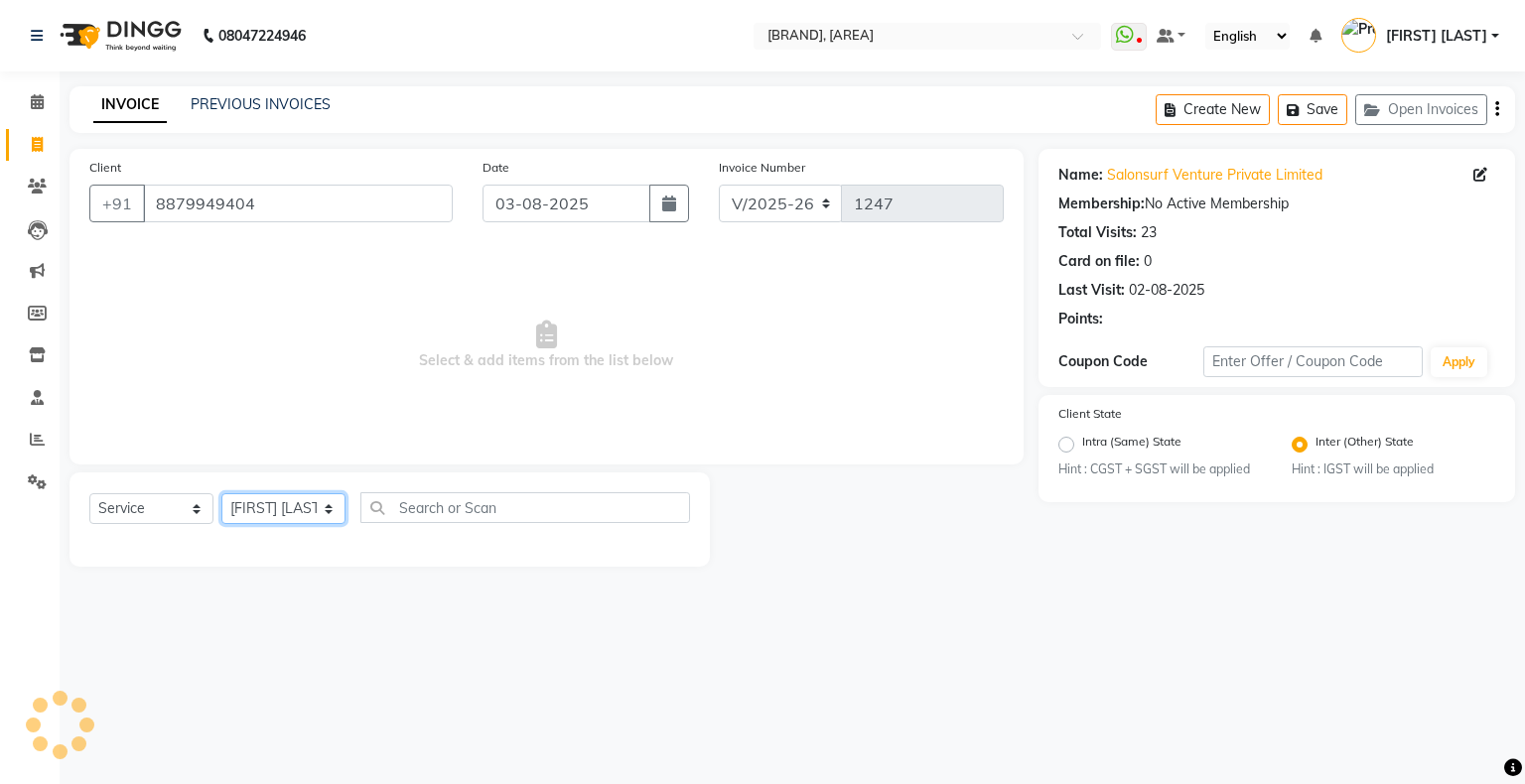 click on "Select Stylist [FIRST] [LAST] [FIRST] [LAST] [FIRST] [LAST] [FIRST] [LAST] [FIRST] [LAST] [FIRST] [LAST] [FIRST] [LAST] [FIRST] [LAST] [FIRST] [LAST] [FIRST] [LAST] [FIRST] [LAST] [FIRST] [LAST] [FIRST] [LAST]" 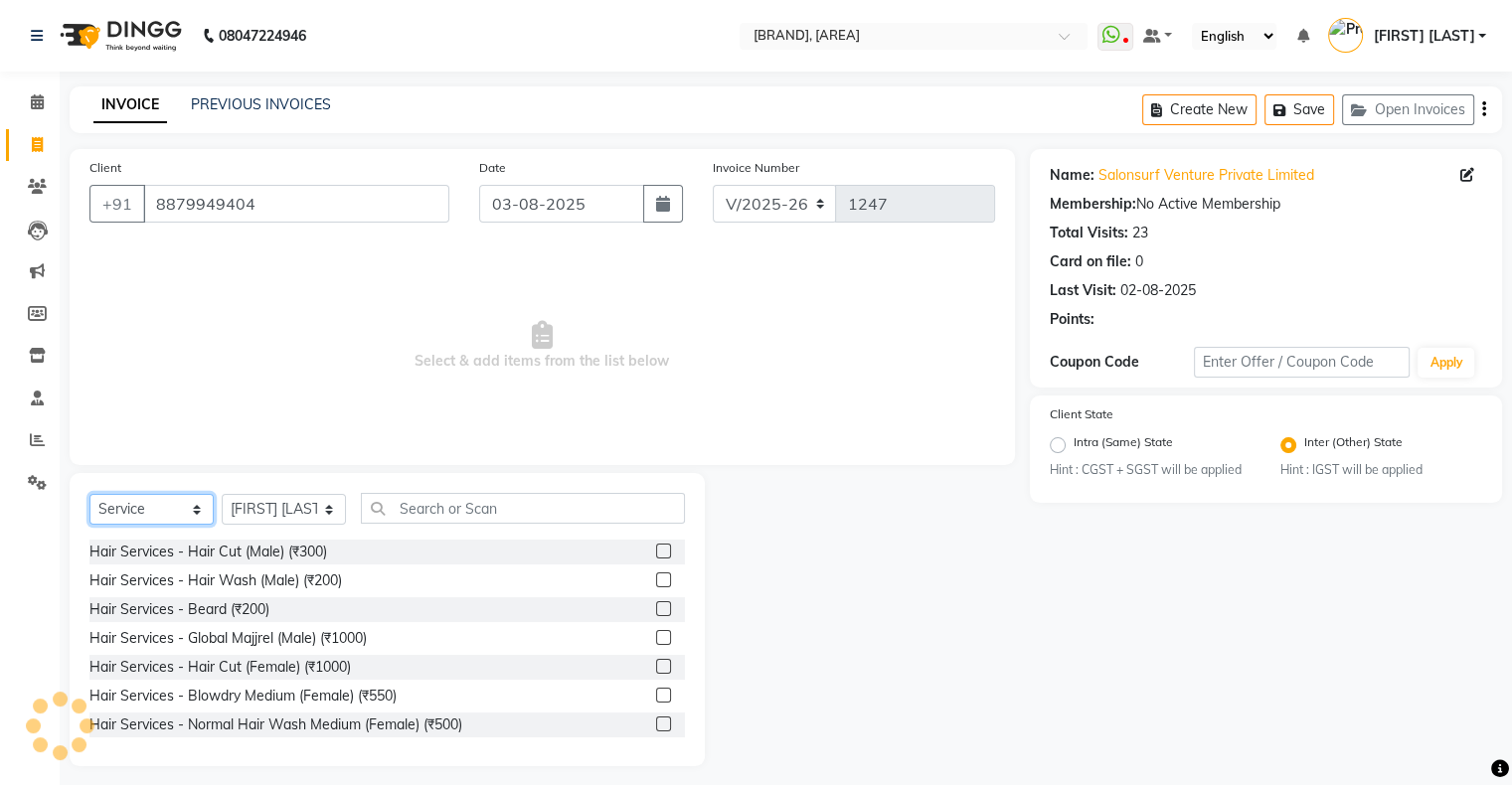 click on "Select  Service  Product  Membership  Package Voucher Prepaid Gift Card" 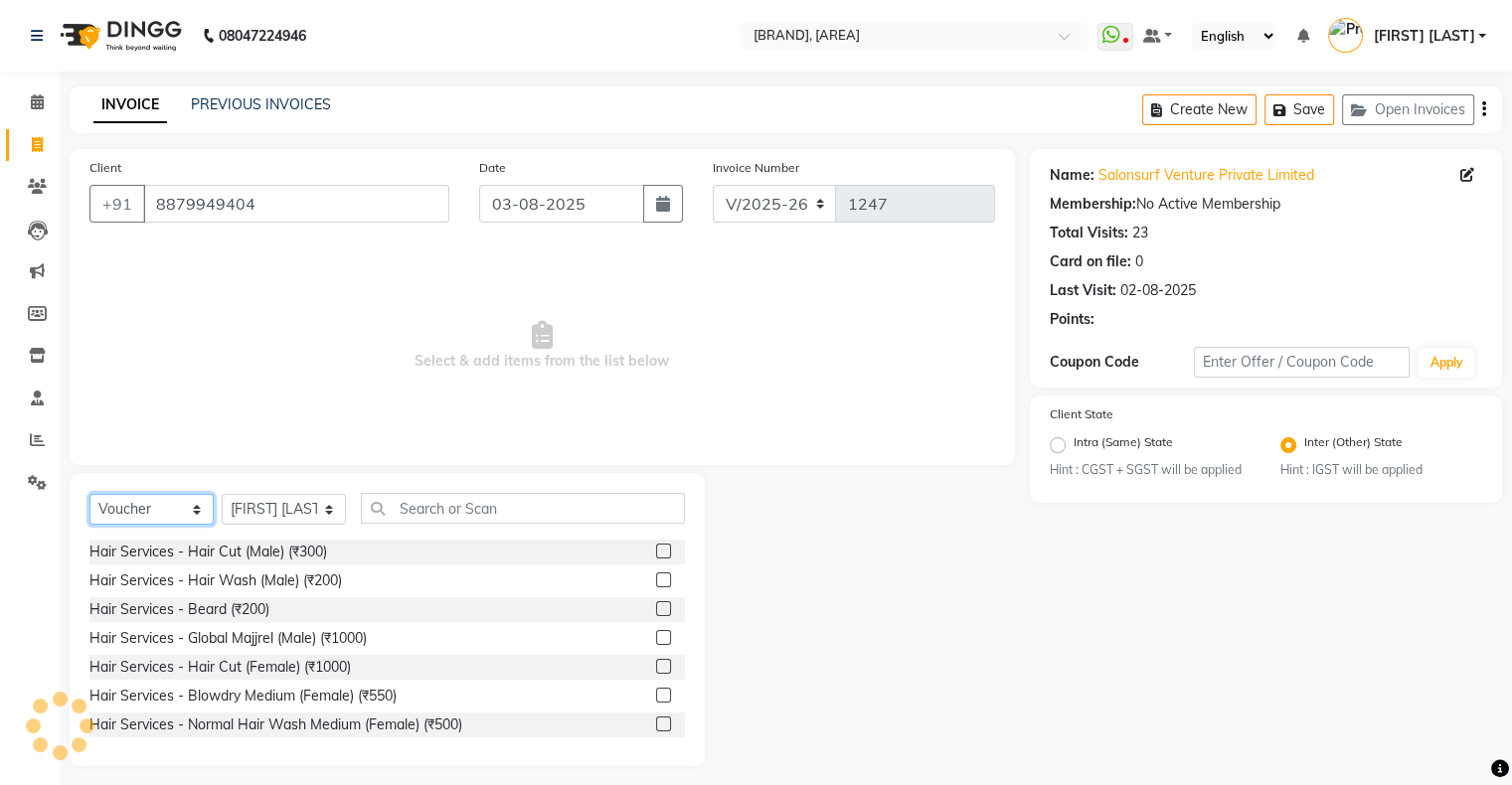 click on "Select  Service  Product  Membership  Package Voucher Prepaid Gift Card" 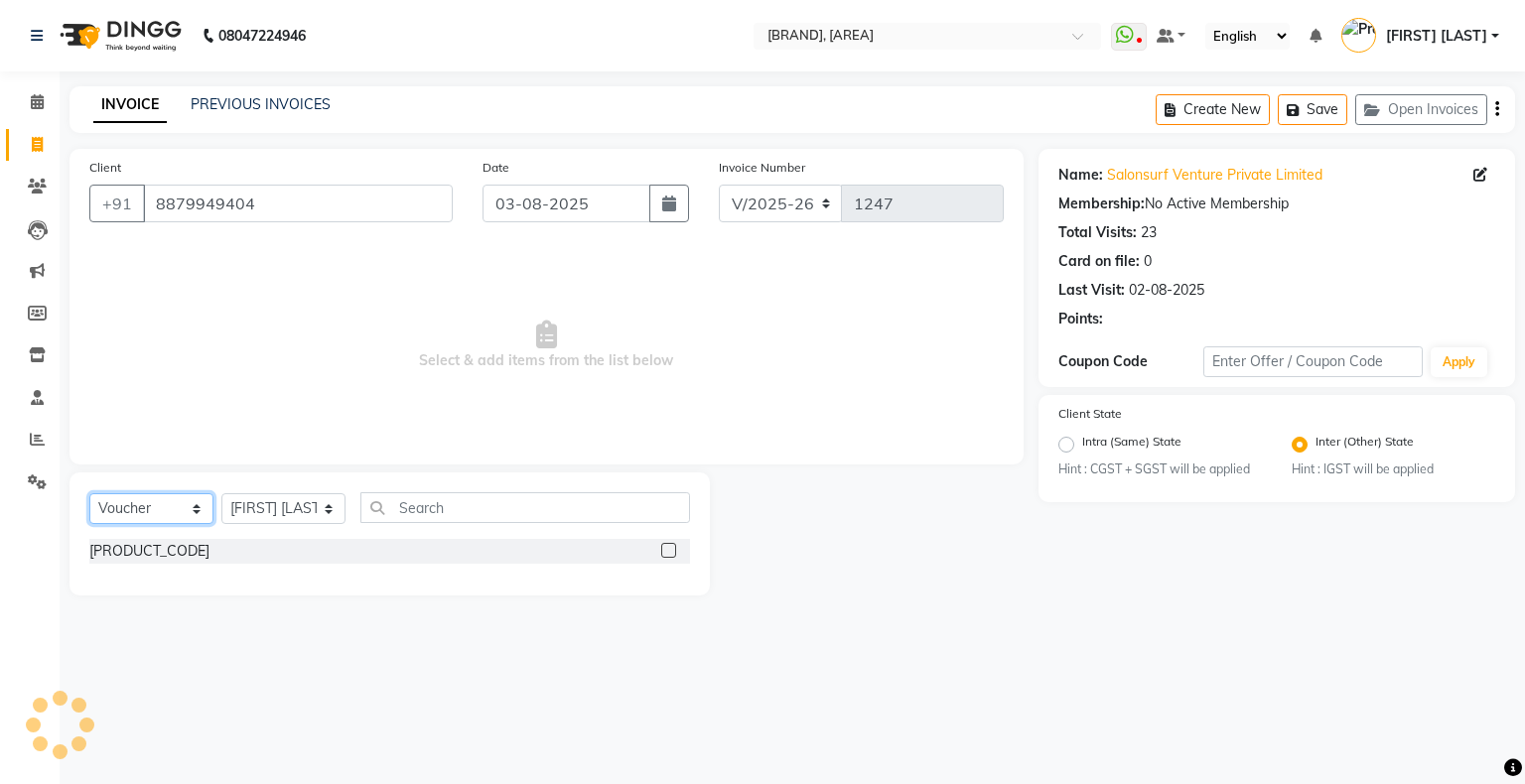 click on "Select  Service  Product  Membership  Package Voucher Prepaid Gift Card" 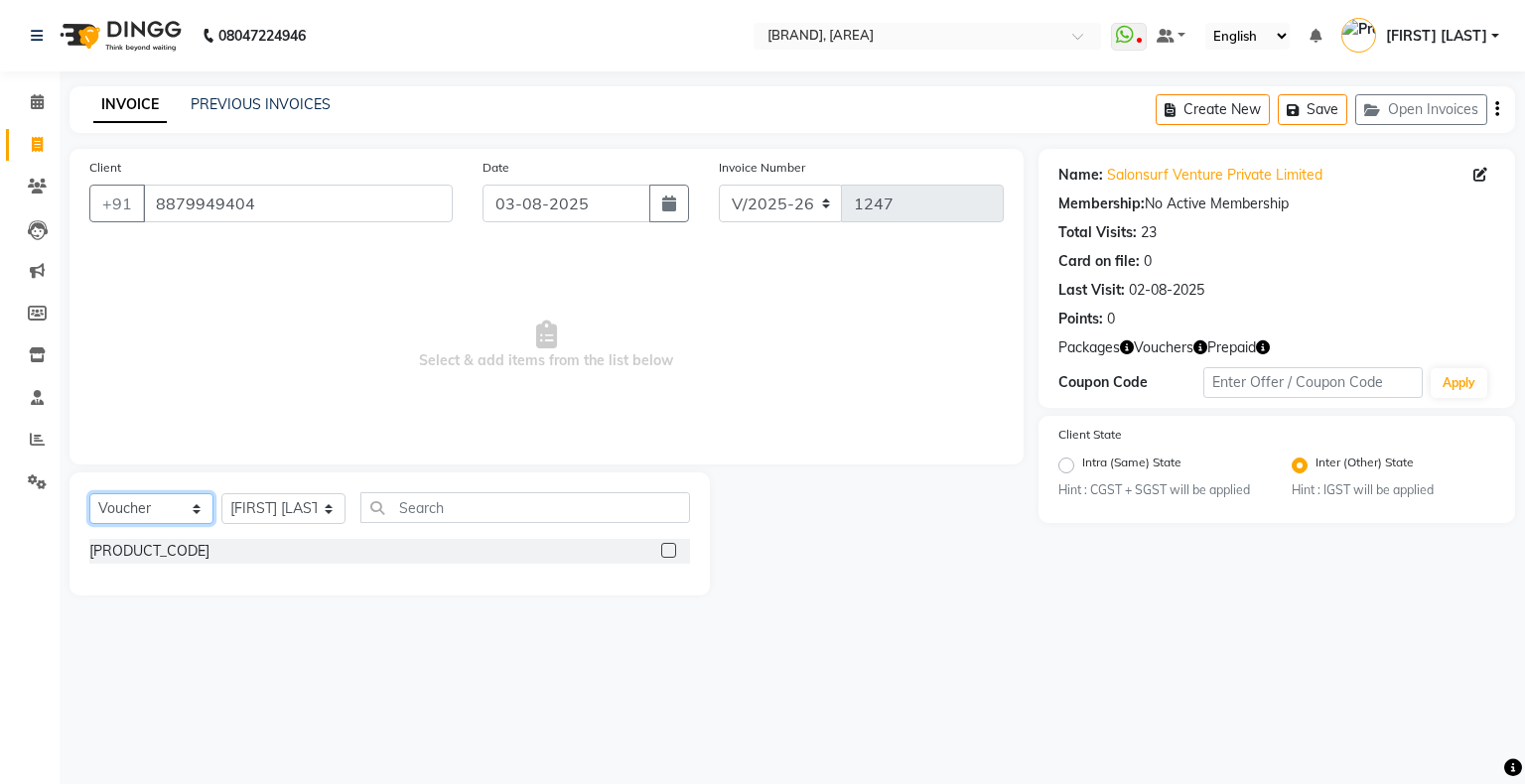 select on "P" 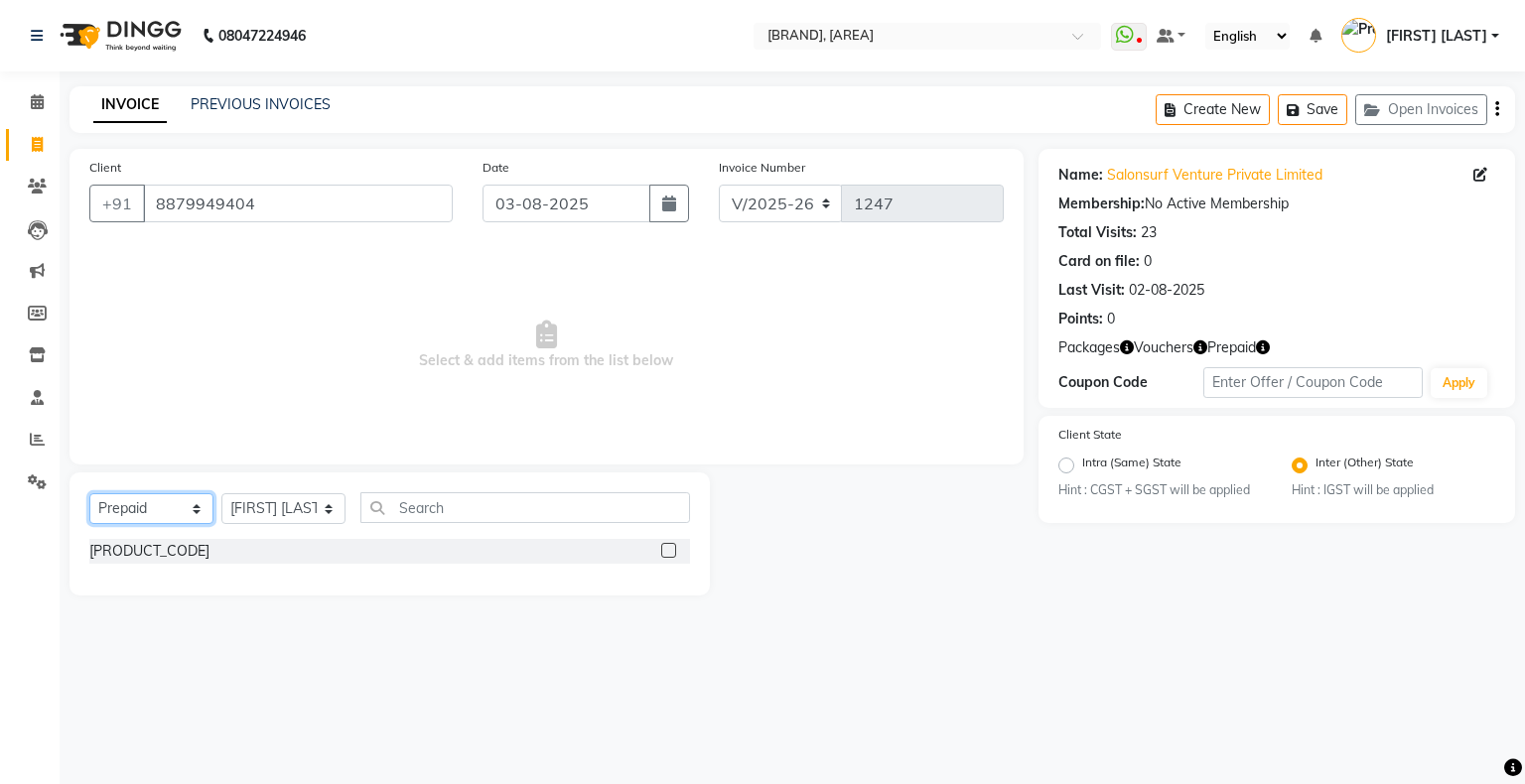 click on "Select  Service  Product  Membership  Package Voucher Prepaid Gift Card" 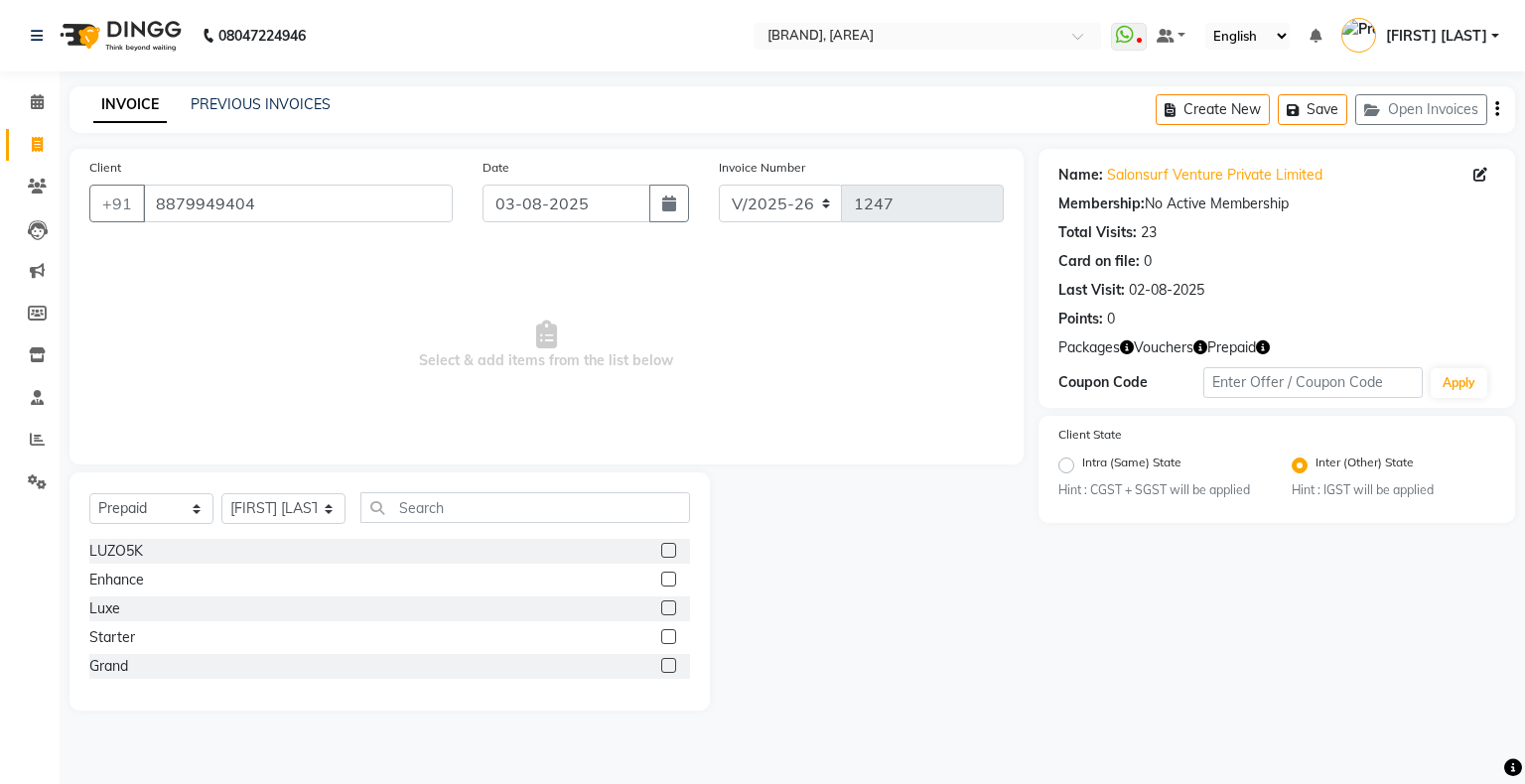 click 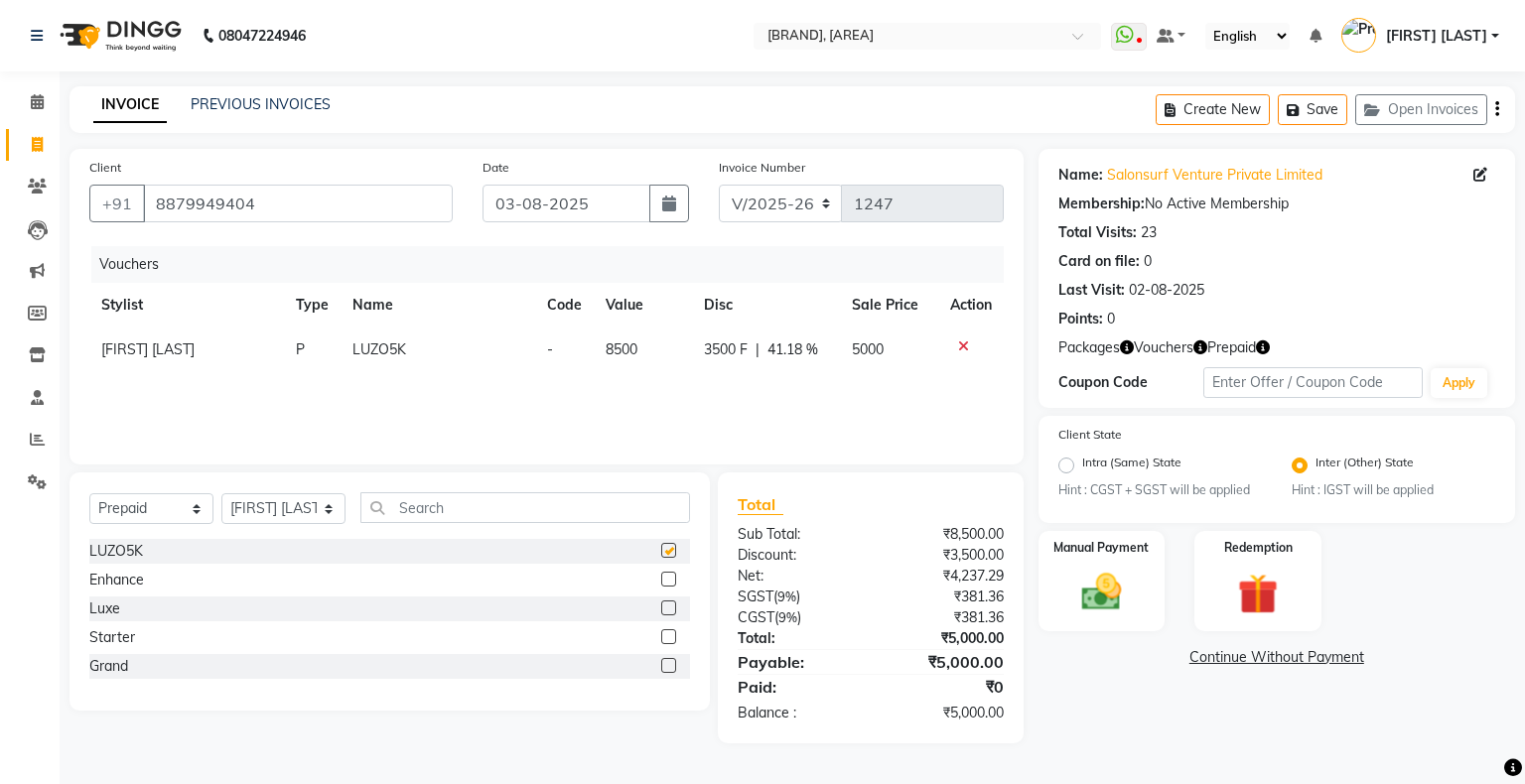 checkbox on "false" 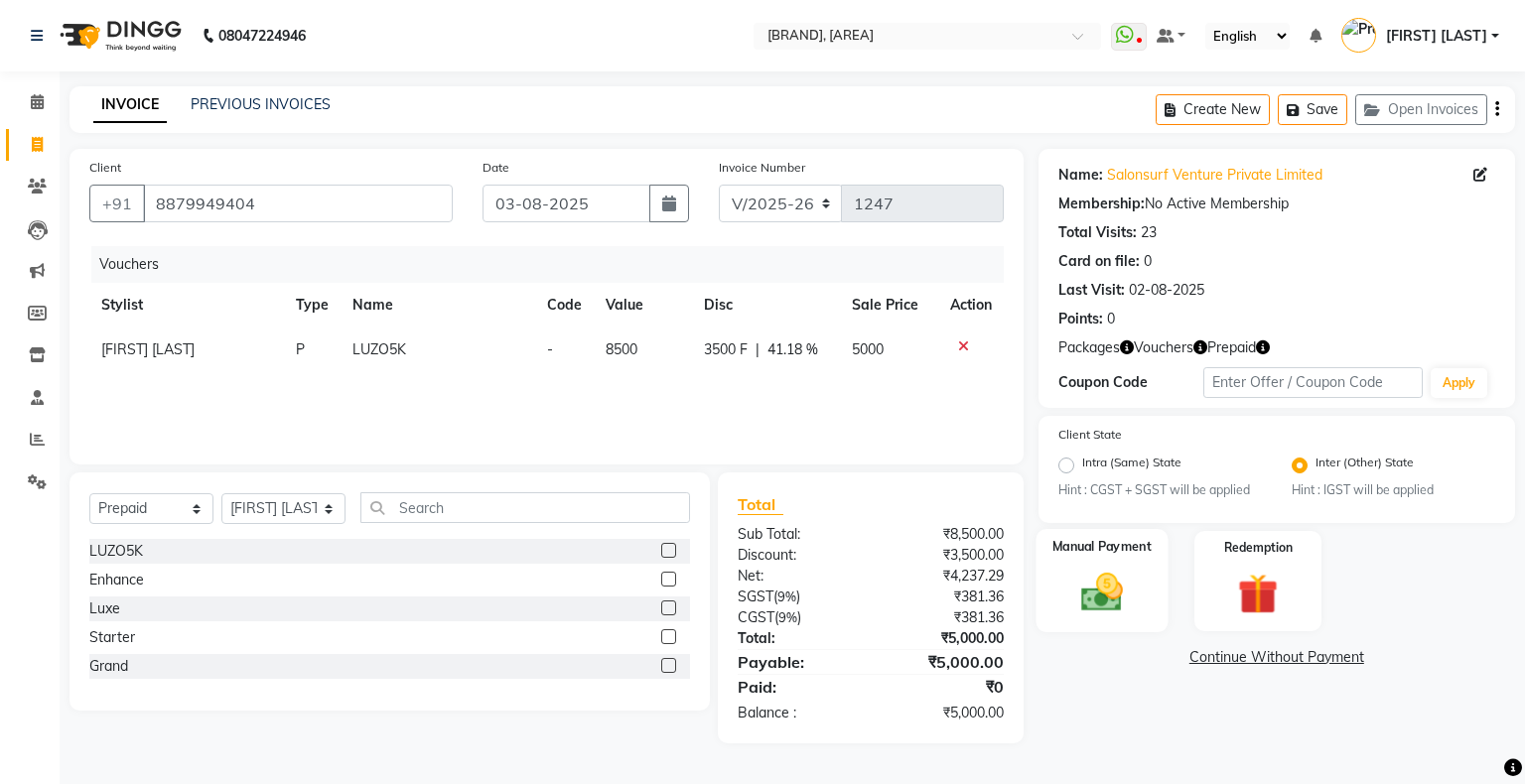 click 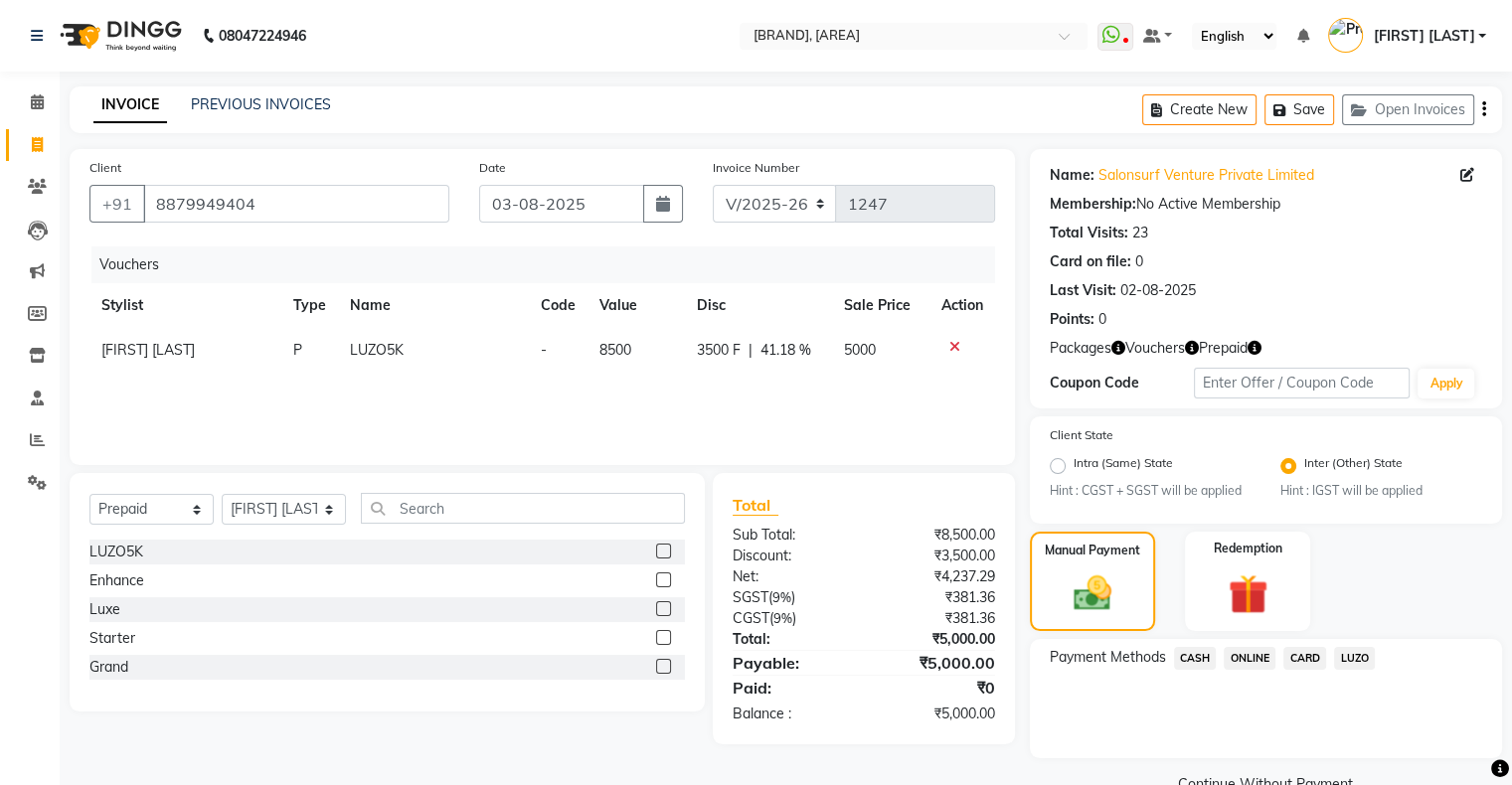 click on "ONLINE" 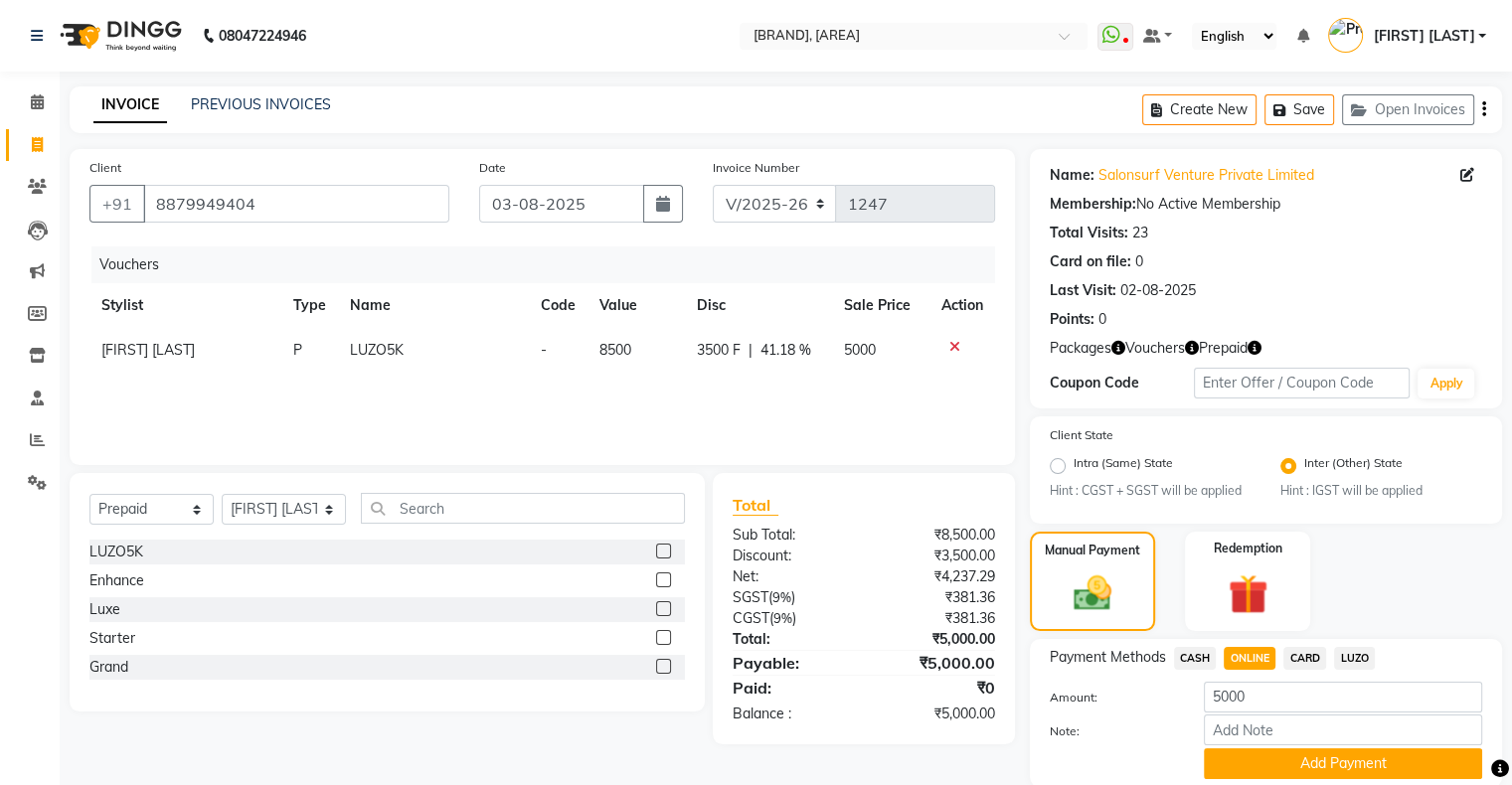 scroll, scrollTop: 76, scrollLeft: 0, axis: vertical 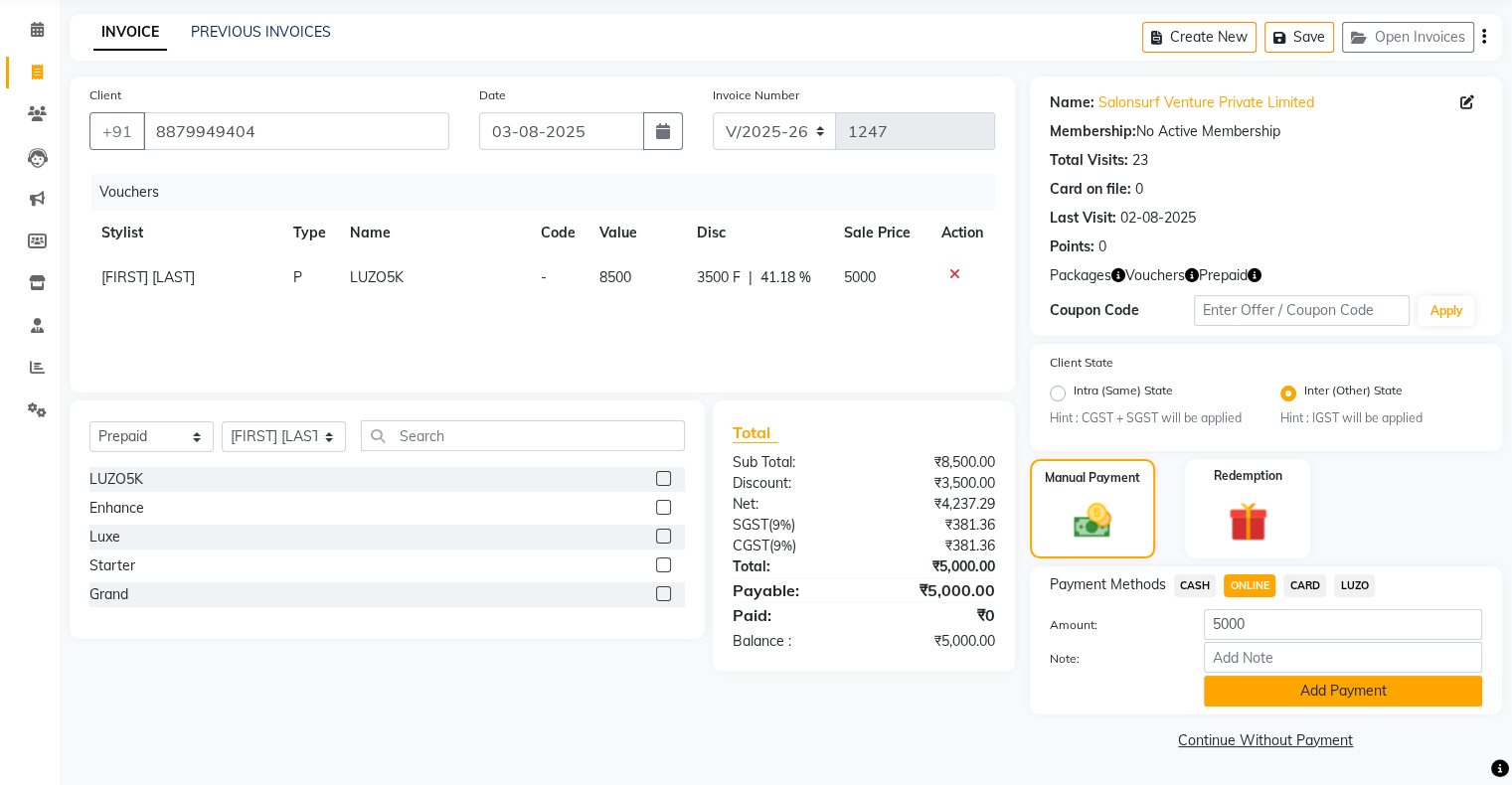 click on "Add Payment" 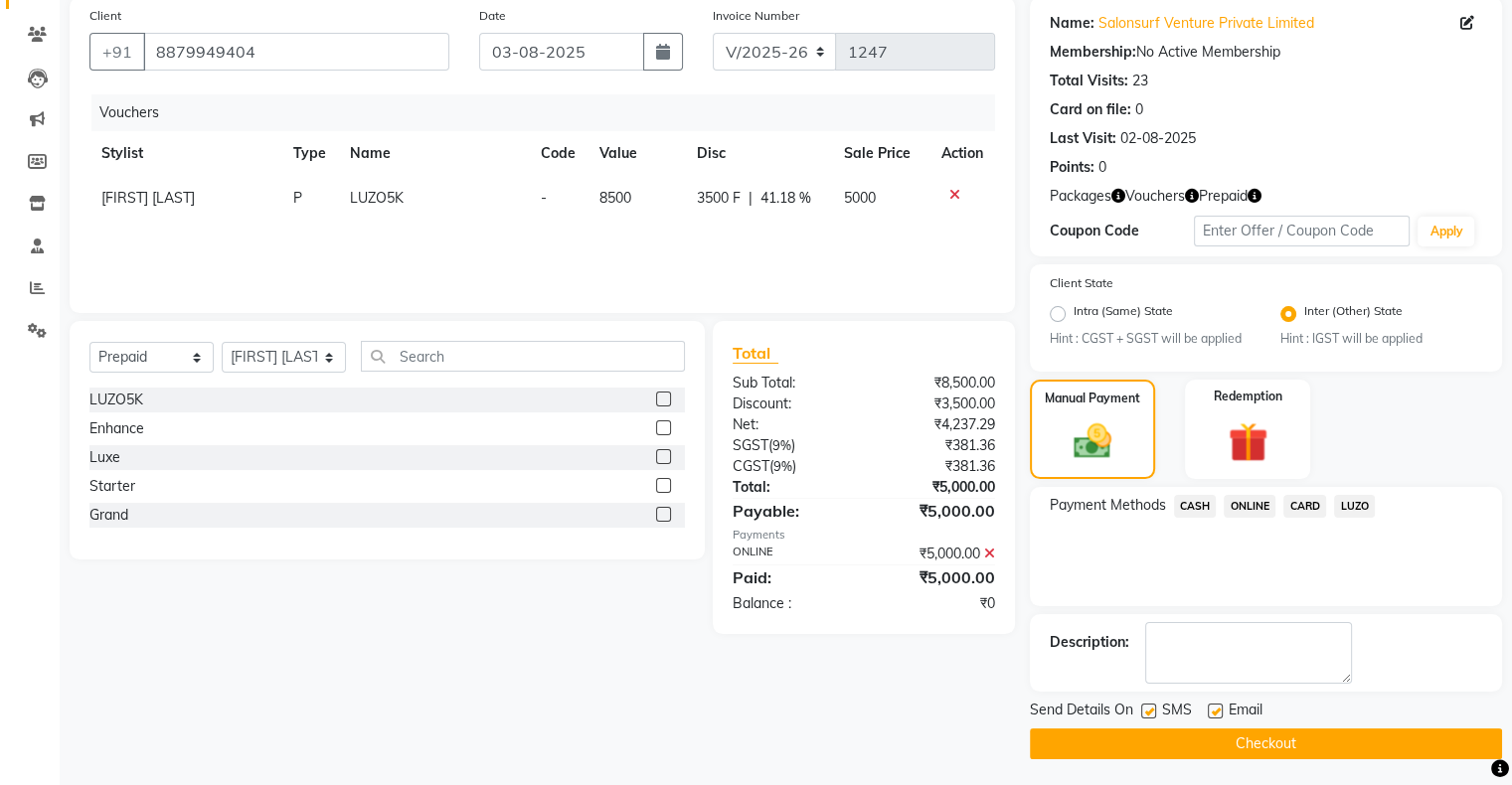 scroll, scrollTop: 156, scrollLeft: 0, axis: vertical 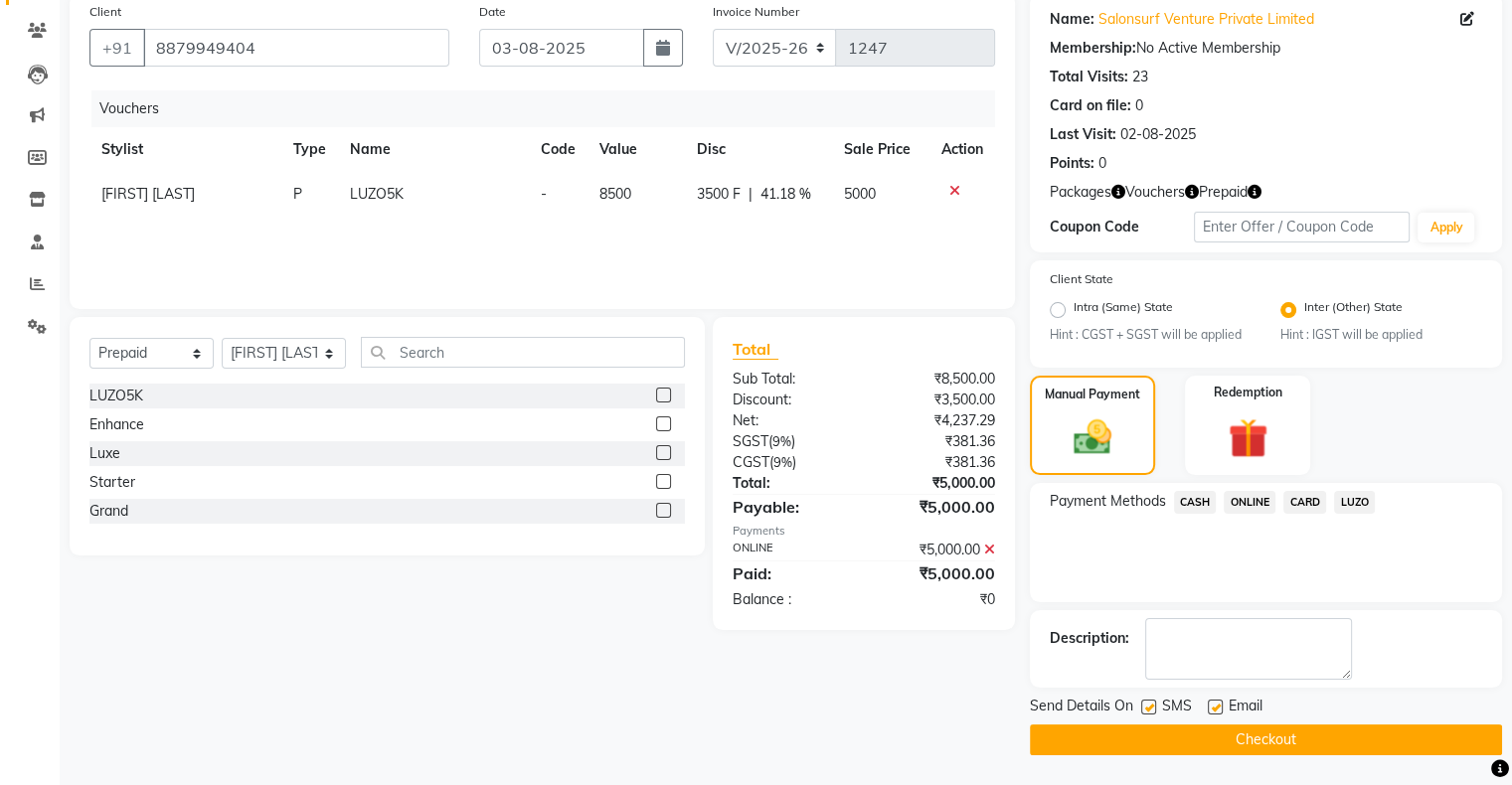 click on "Checkout" 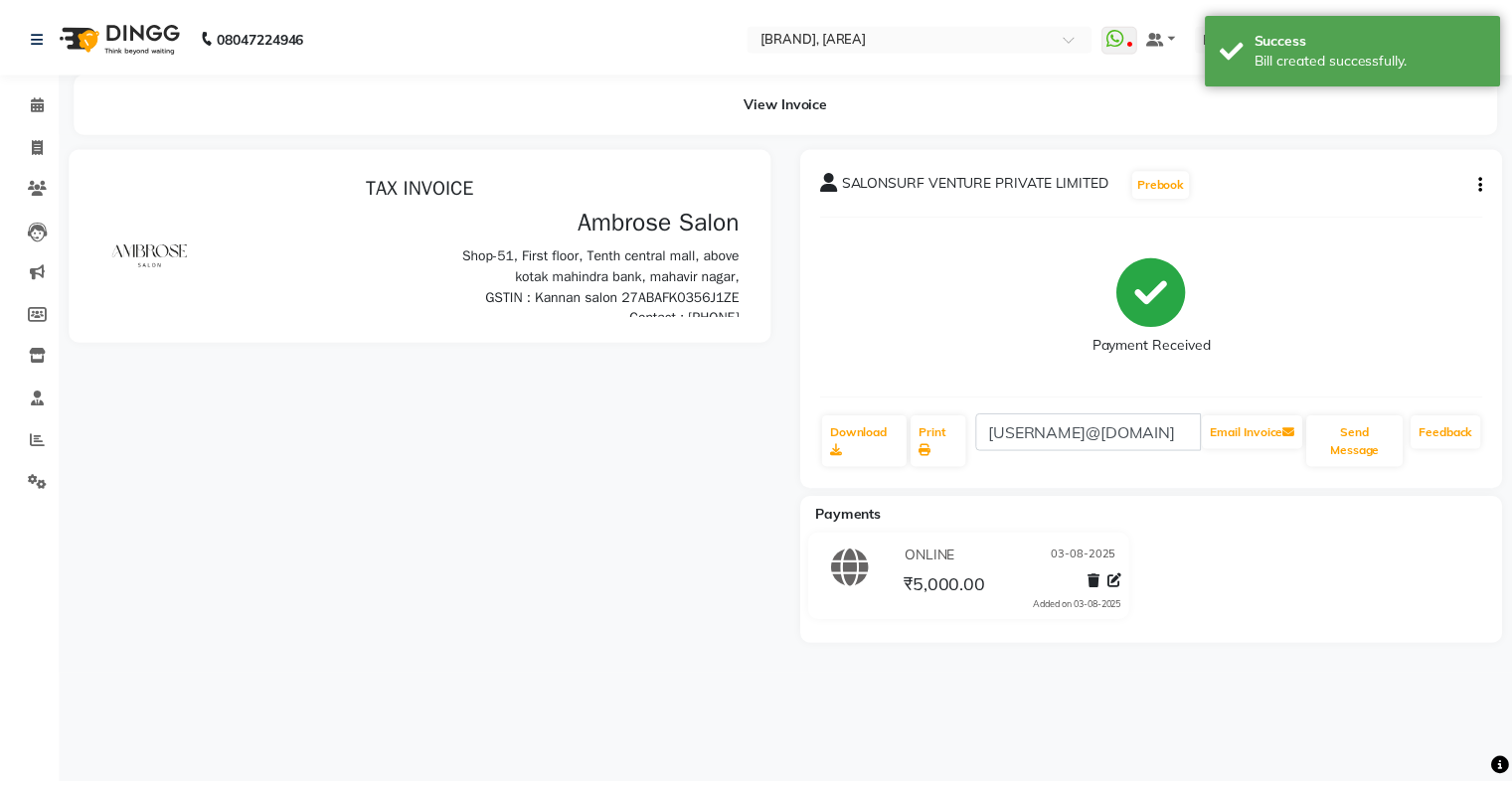 scroll, scrollTop: 0, scrollLeft: 0, axis: both 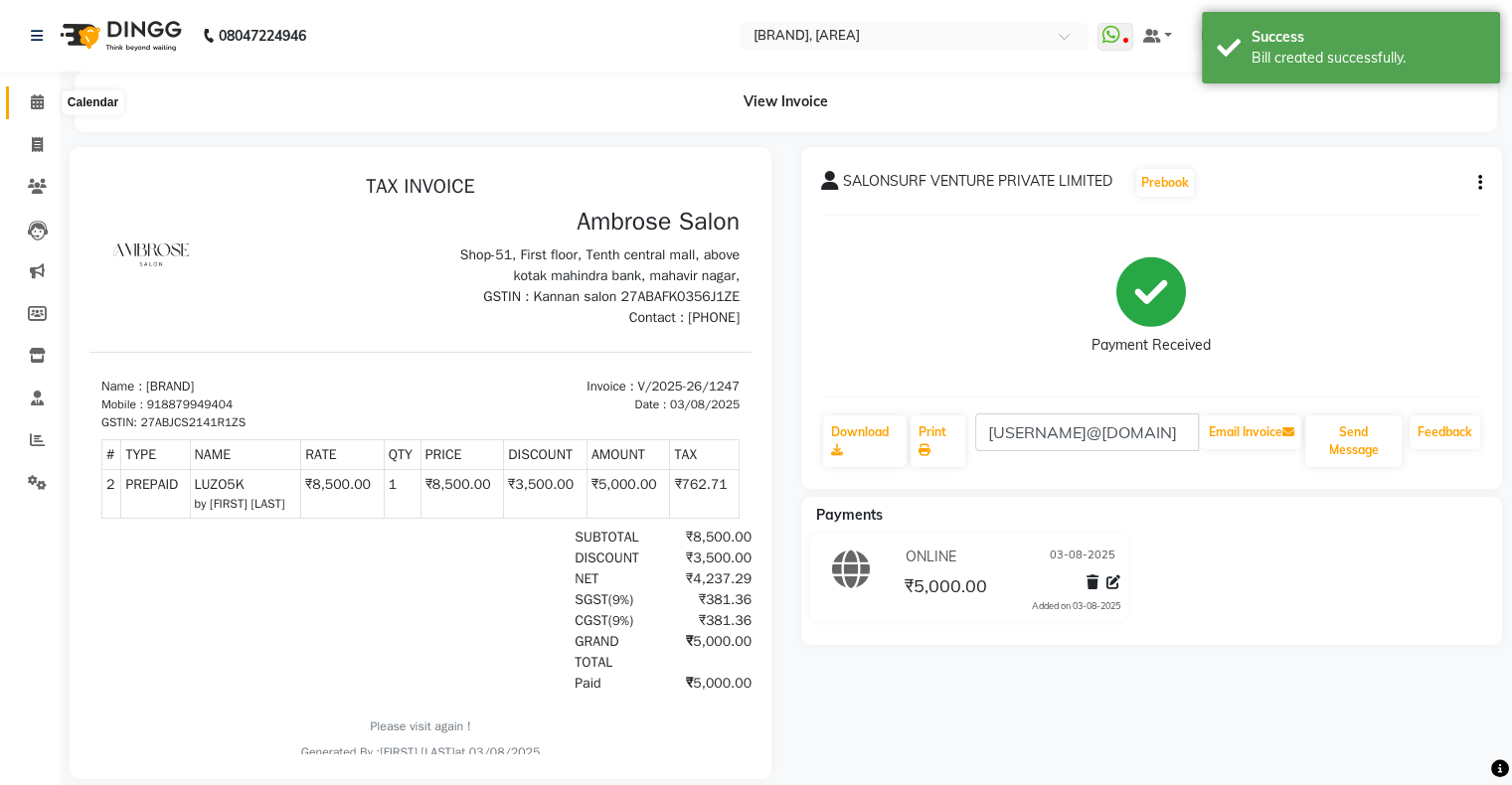 click 